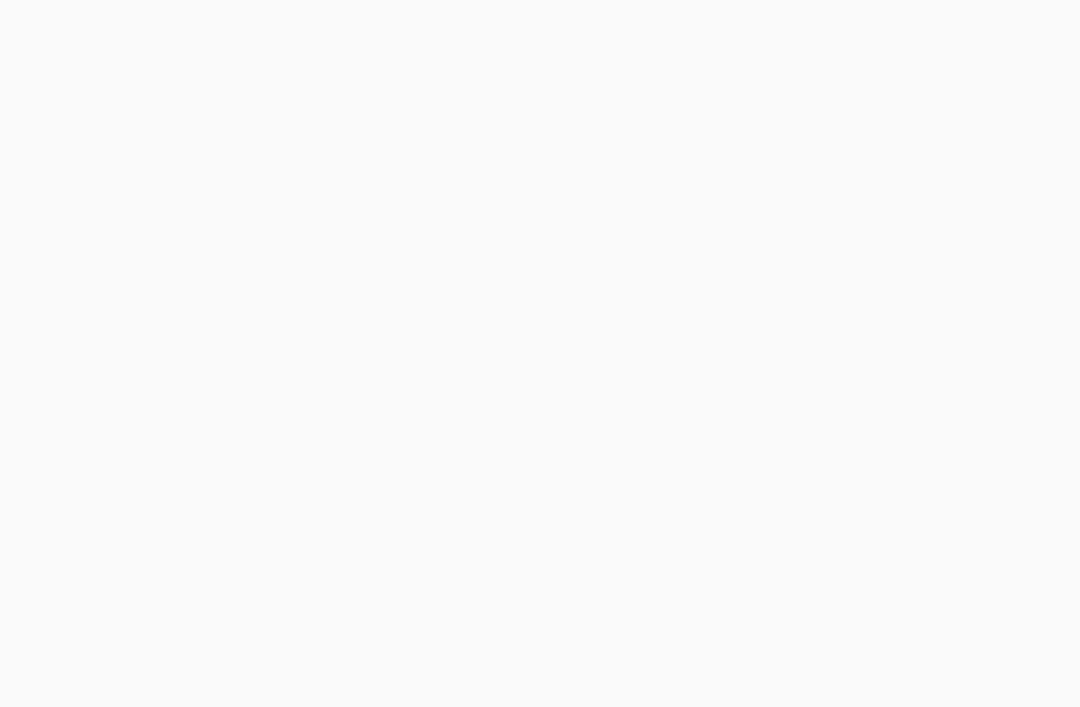 scroll, scrollTop: 64, scrollLeft: 0, axis: vertical 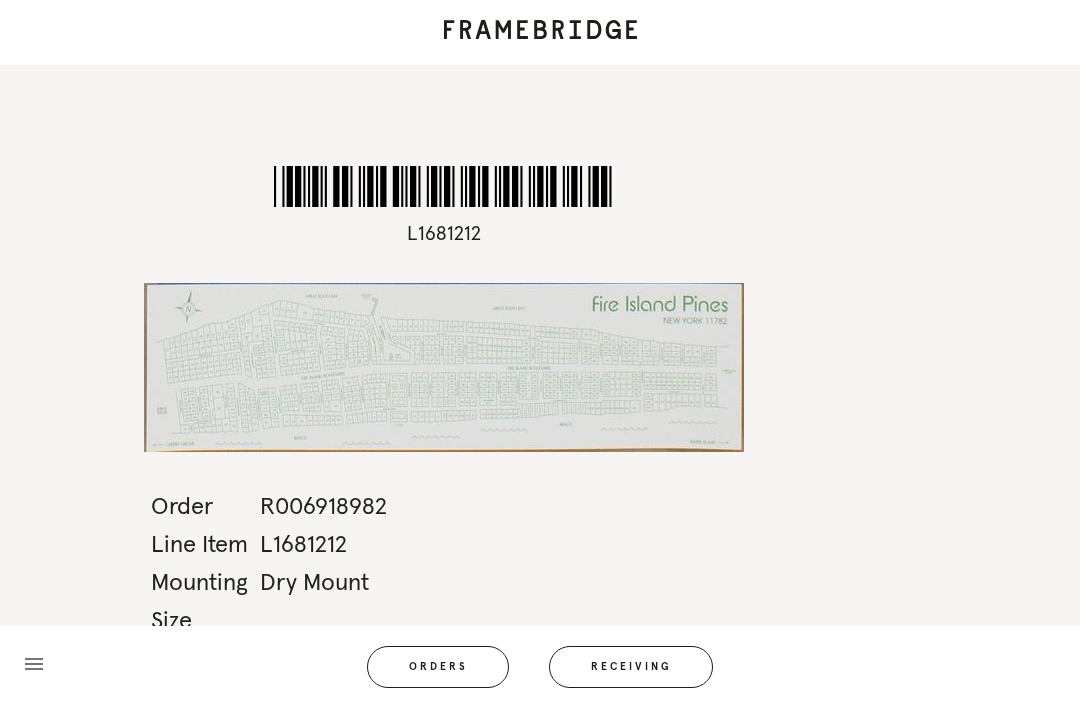 click on "Receiving" at bounding box center (631, 667) 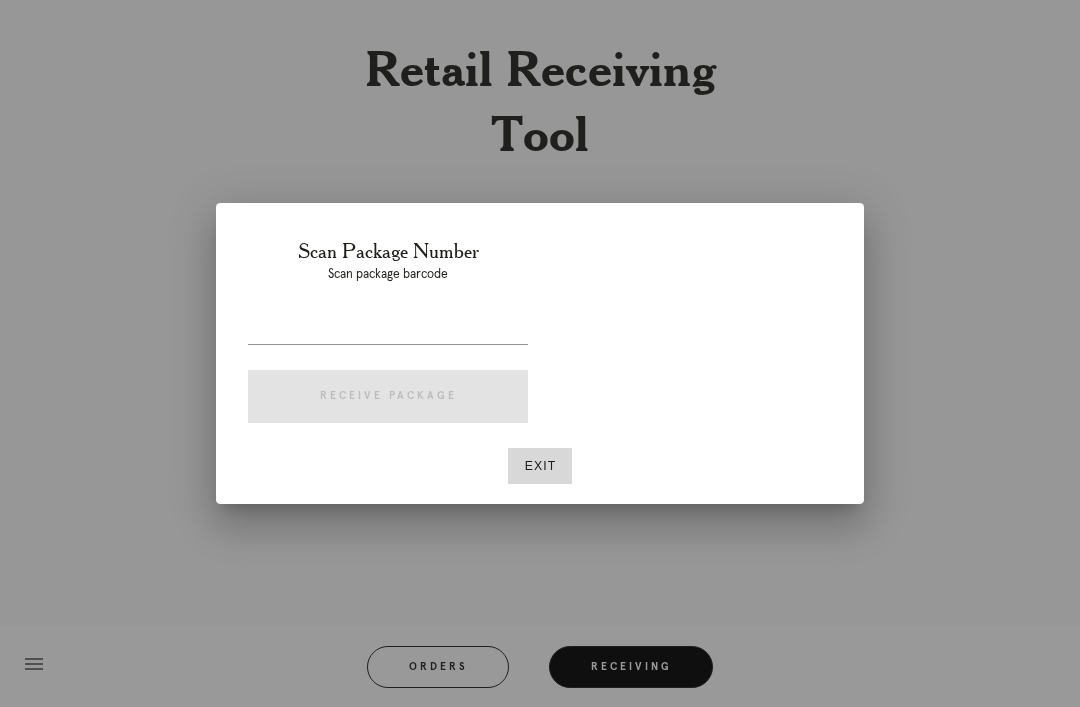 click at bounding box center [388, 328] 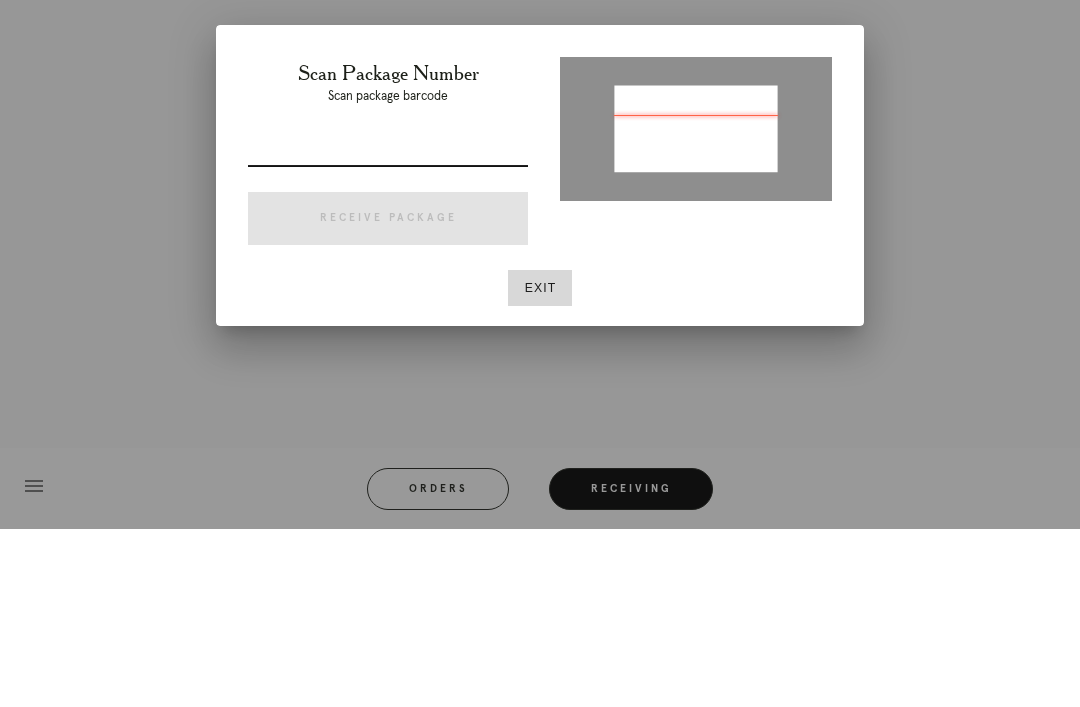 type on "P626063769346177" 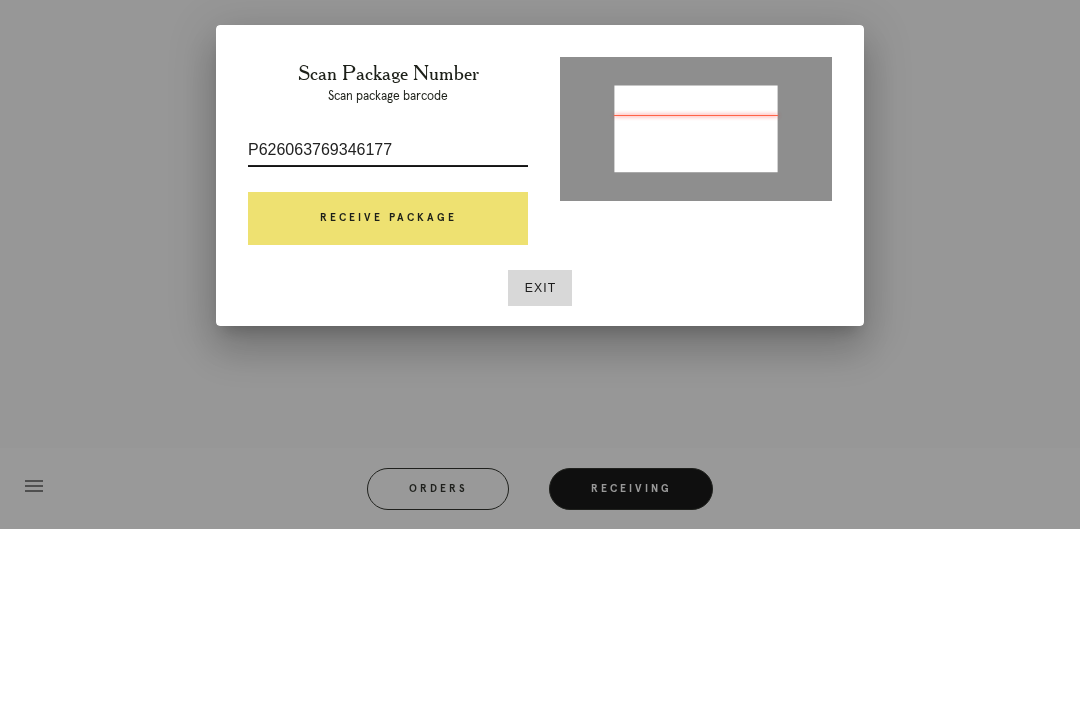 click on "Receive Package" at bounding box center (388, 397) 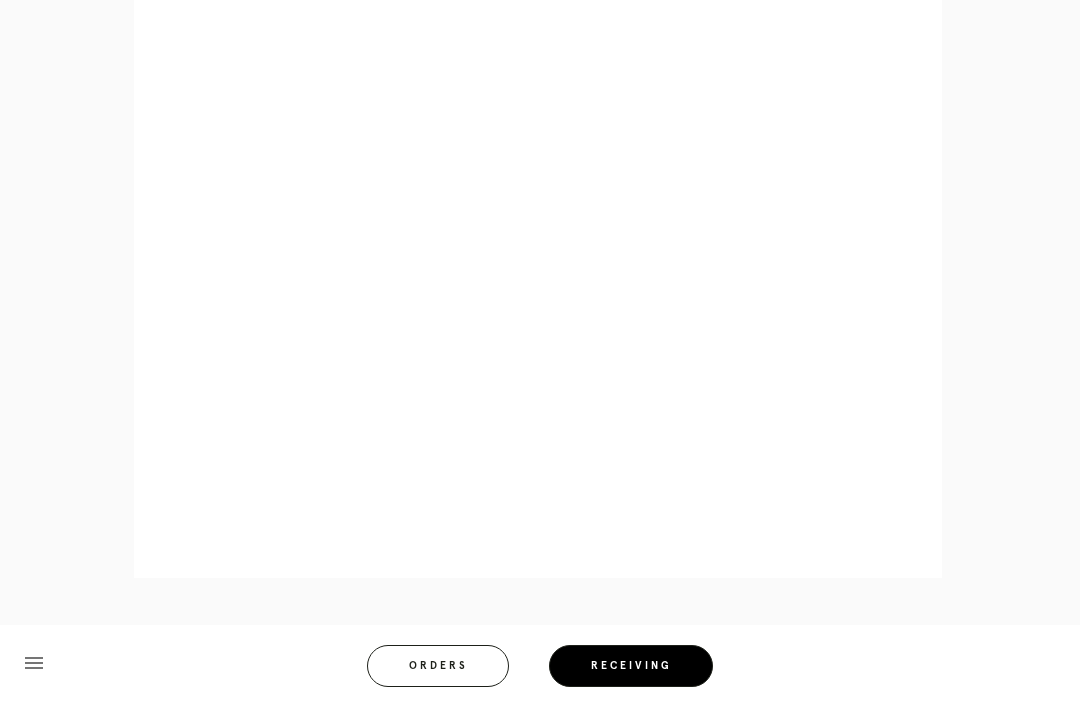 scroll, scrollTop: 1042, scrollLeft: 0, axis: vertical 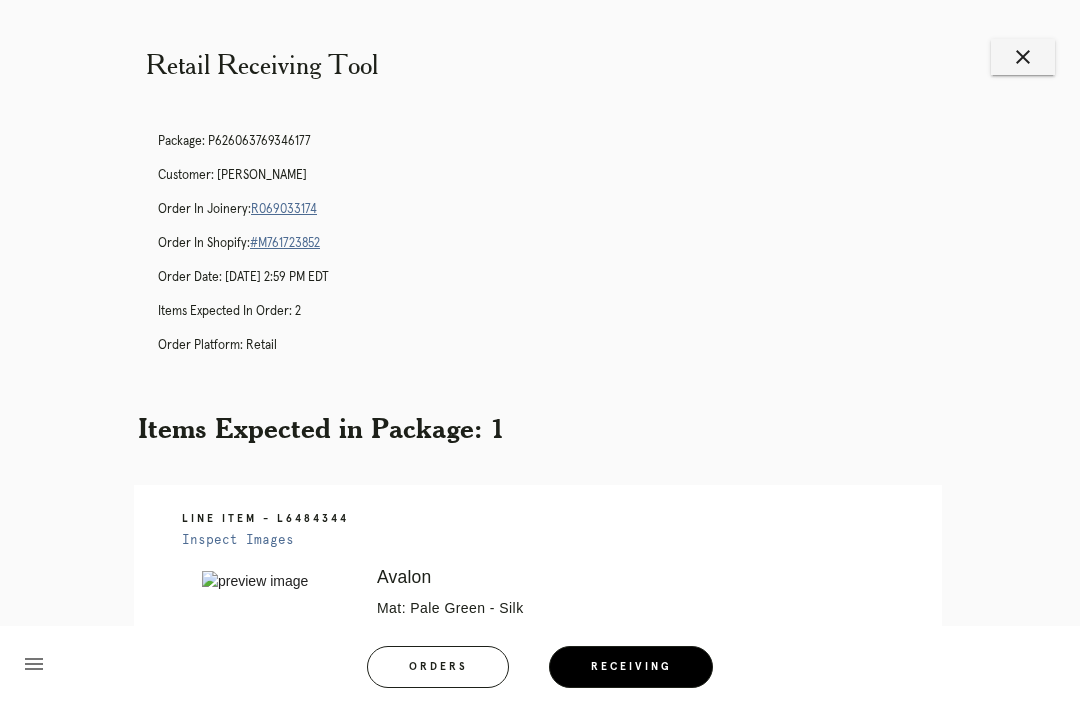 click on "R069033174" at bounding box center (284, 209) 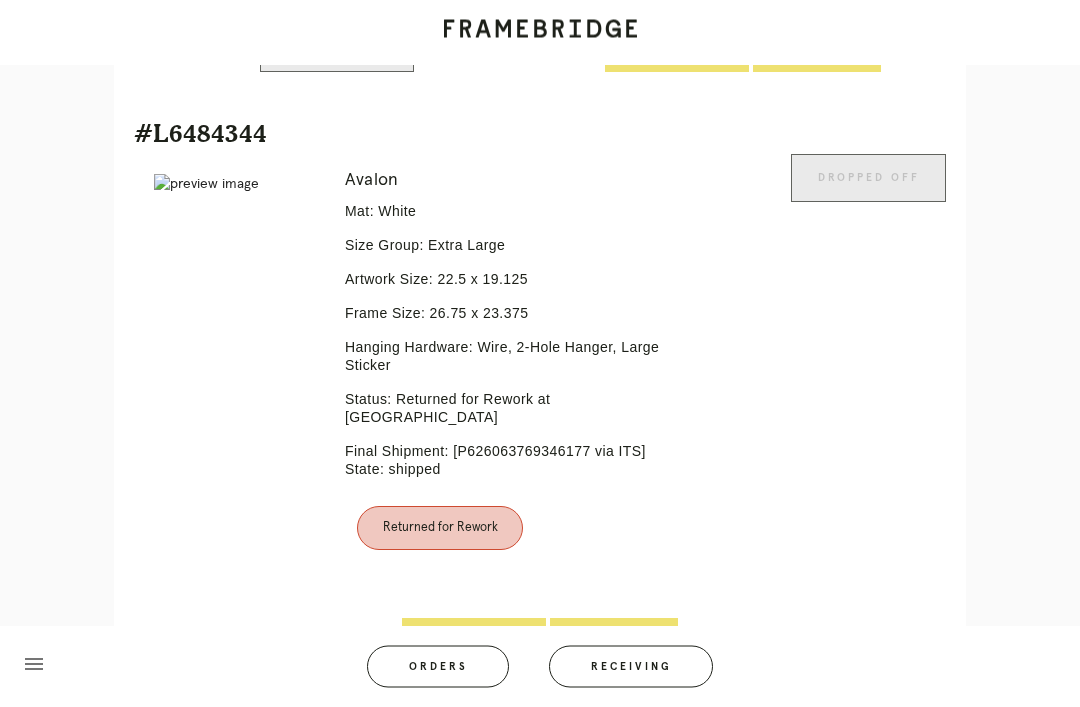 scroll, scrollTop: 1011, scrollLeft: 0, axis: vertical 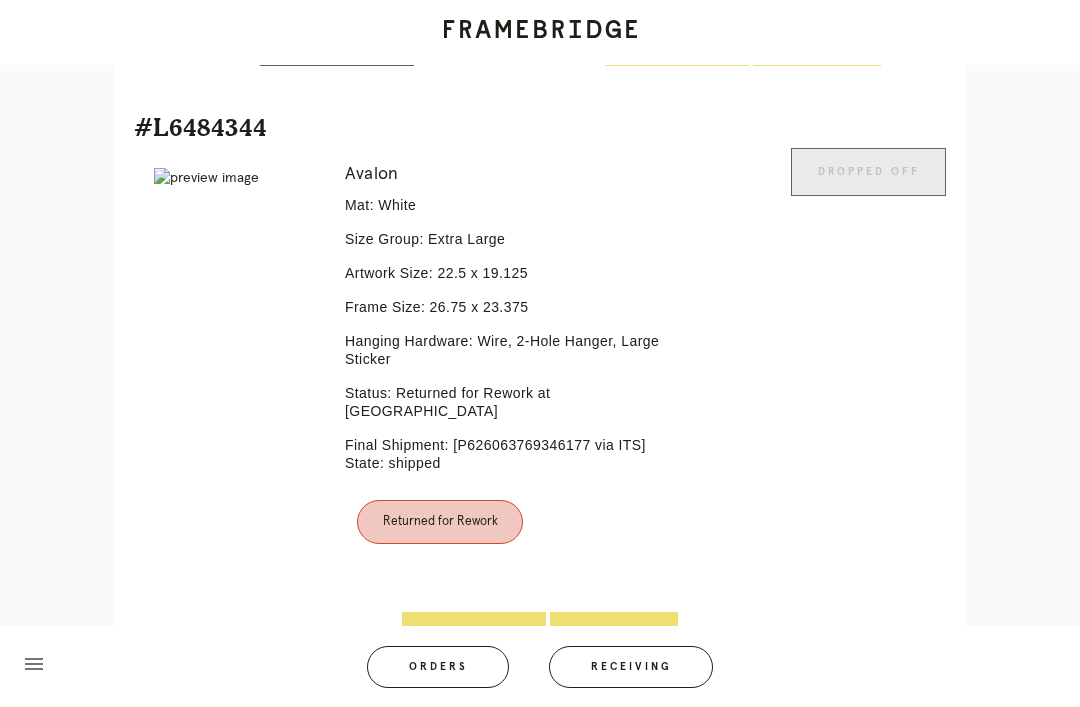 click on "Line Item" at bounding box center [614, 636] 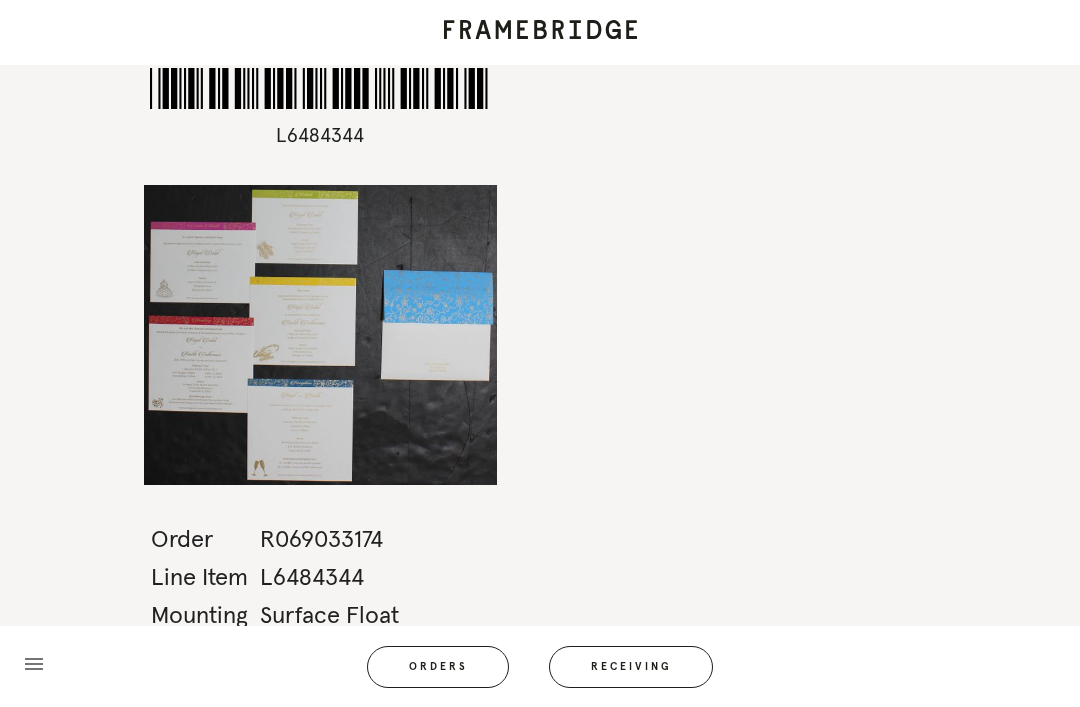 scroll, scrollTop: 0, scrollLeft: 0, axis: both 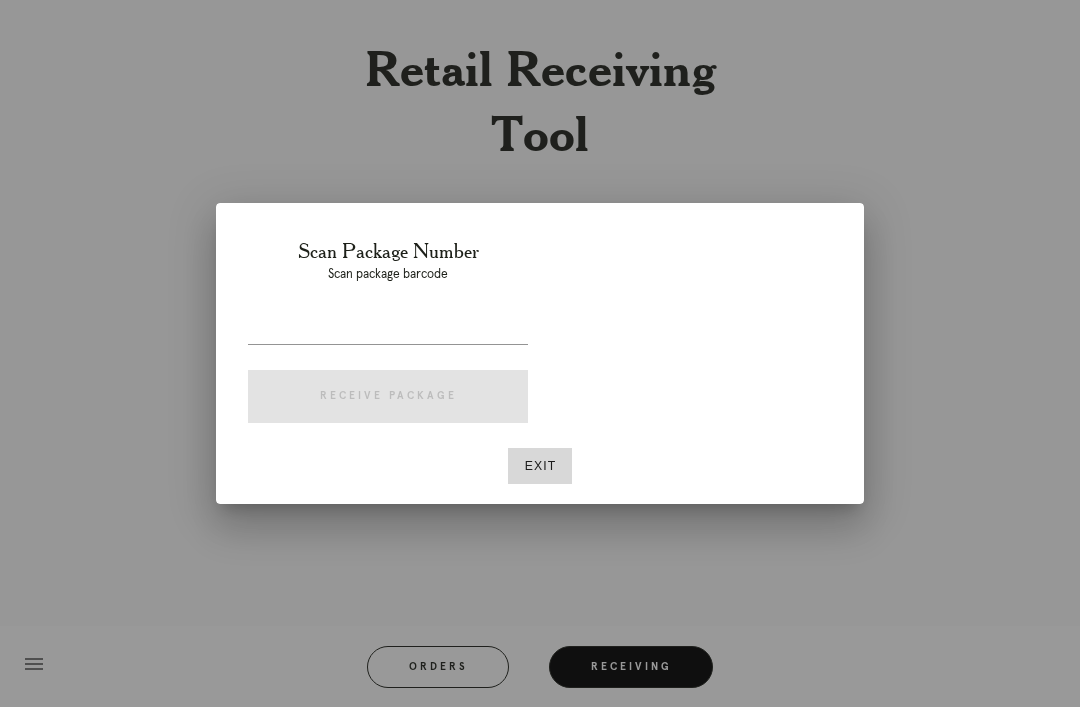 click at bounding box center [388, 328] 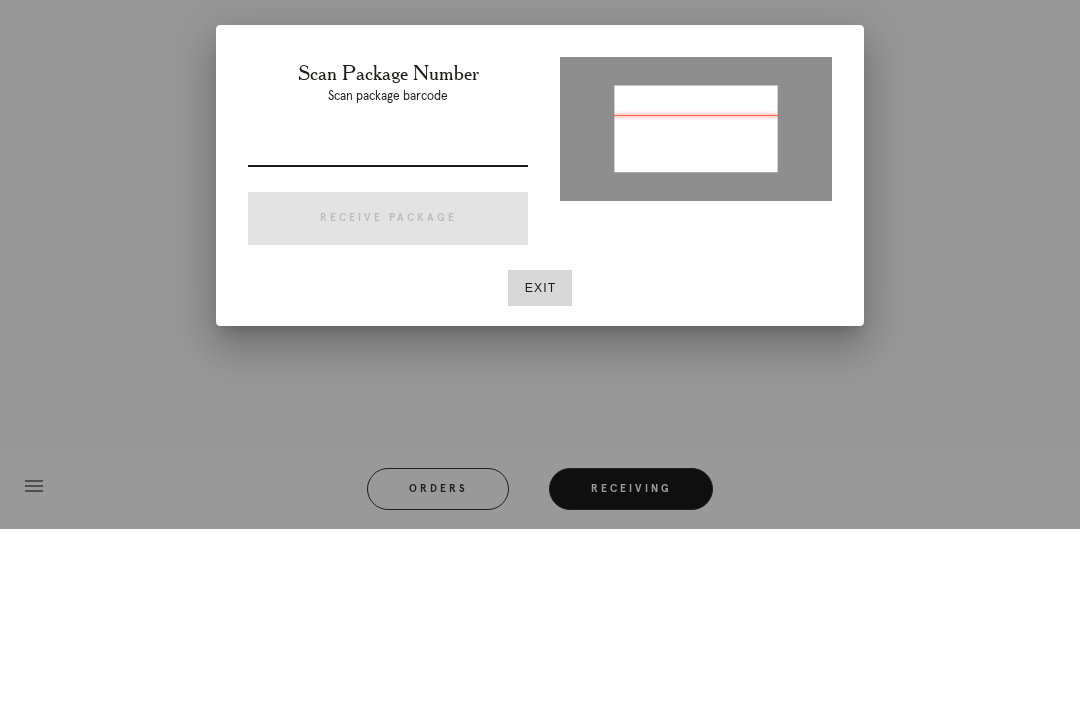 type on "P571232400861860" 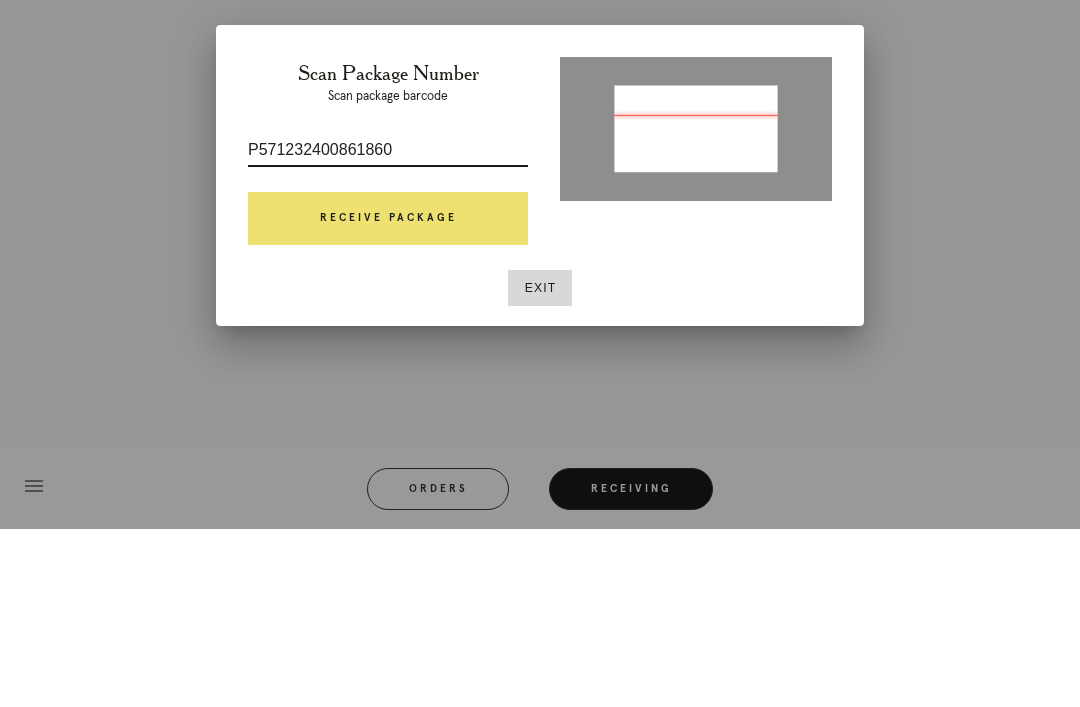 click on "Receive Package" at bounding box center [388, 397] 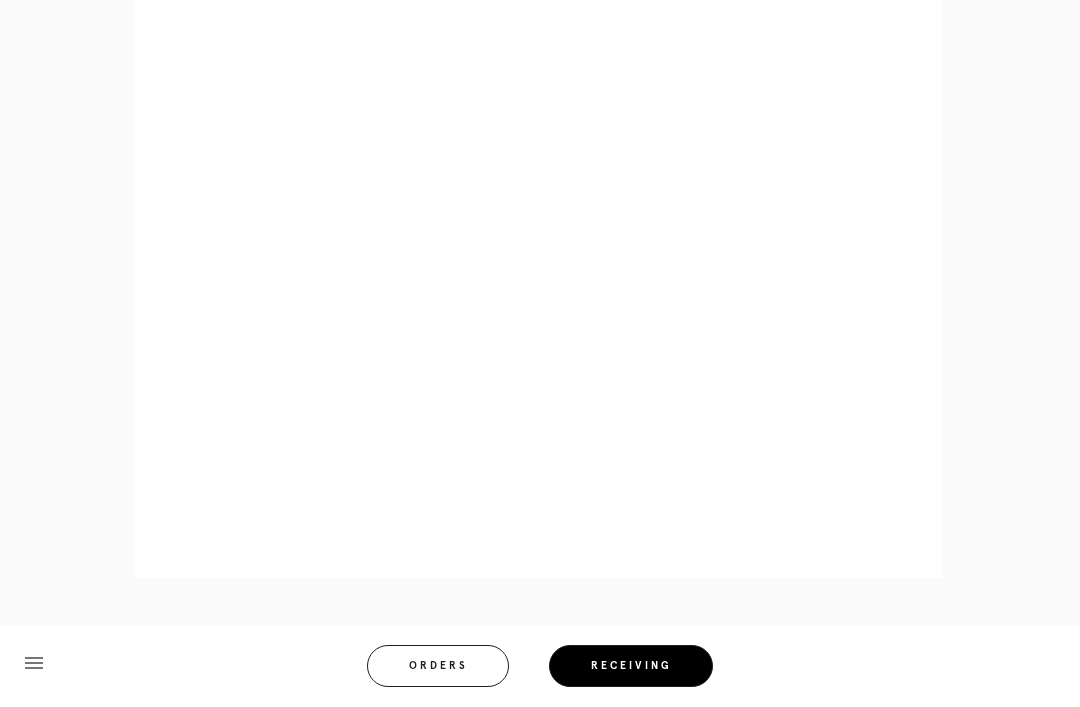 scroll, scrollTop: 1200, scrollLeft: 0, axis: vertical 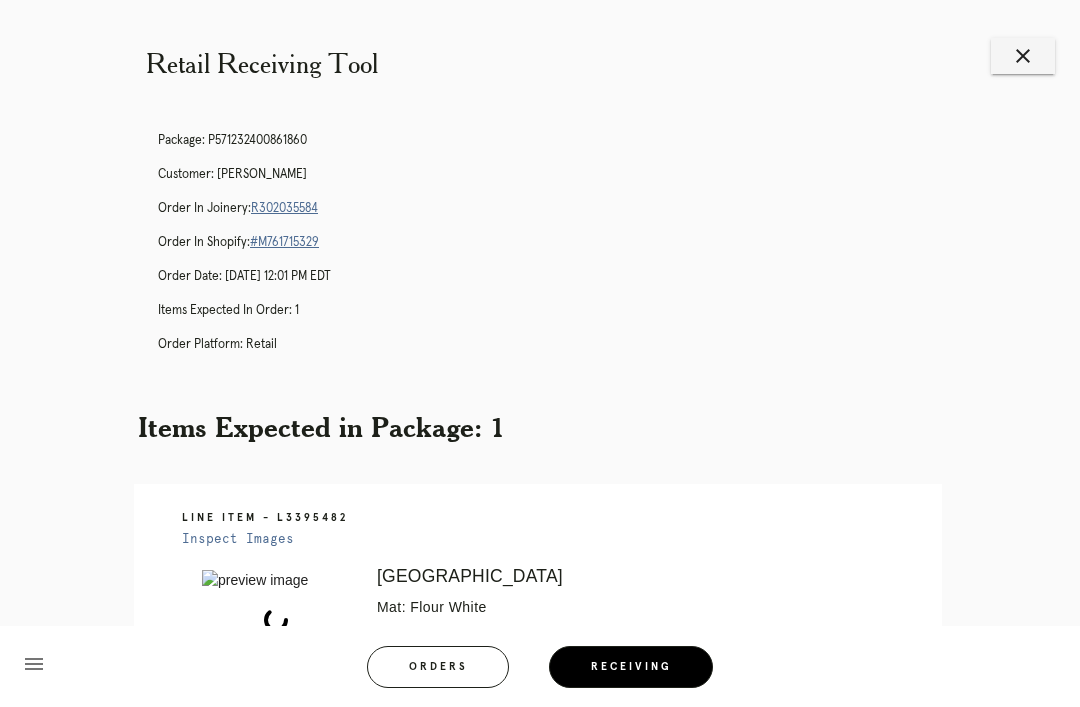 click on "R302035584" at bounding box center [284, 208] 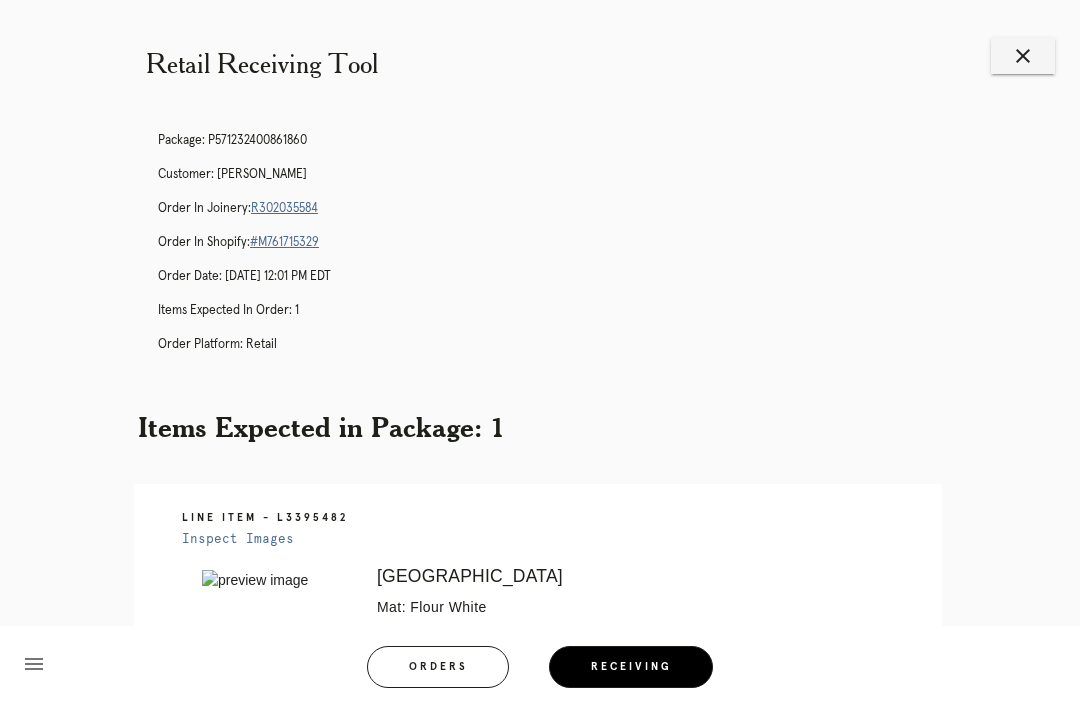 scroll, scrollTop: 0, scrollLeft: 0, axis: both 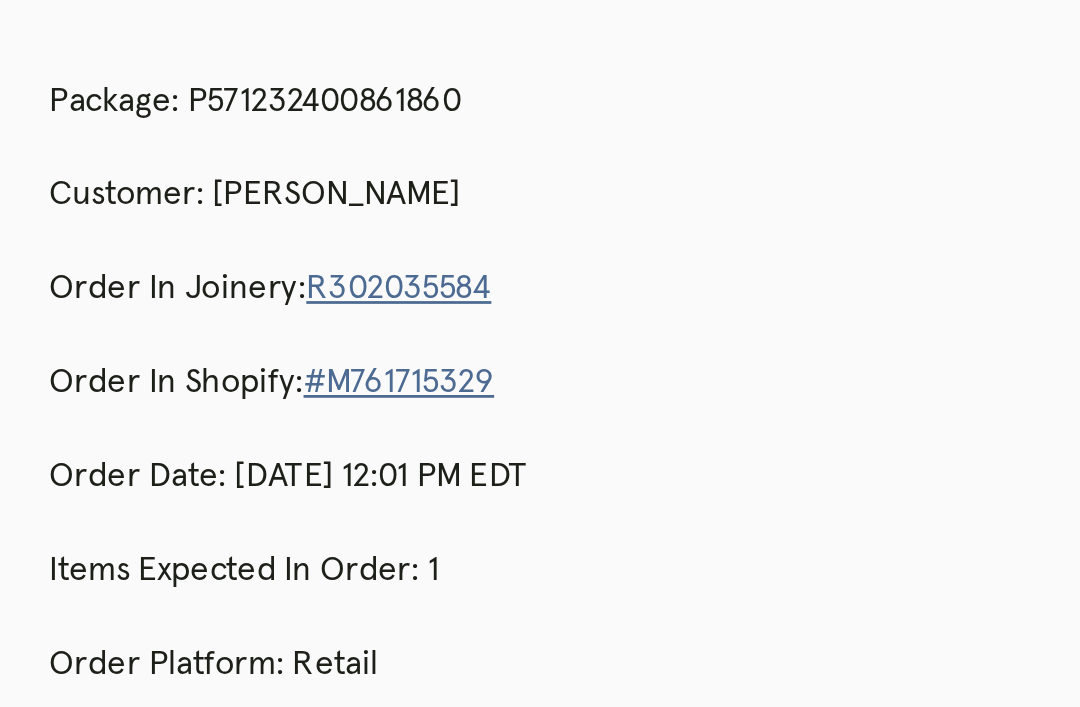 click on "Order in Joinery:
R302035584" at bounding box center [560, 210] 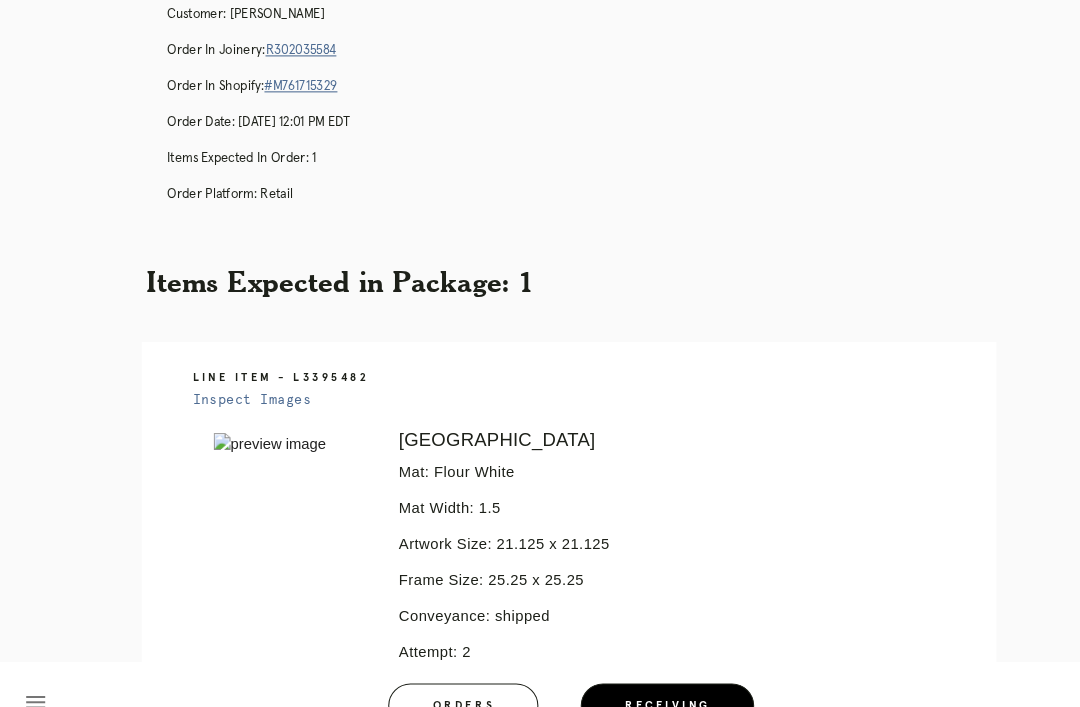scroll, scrollTop: 0, scrollLeft: 0, axis: both 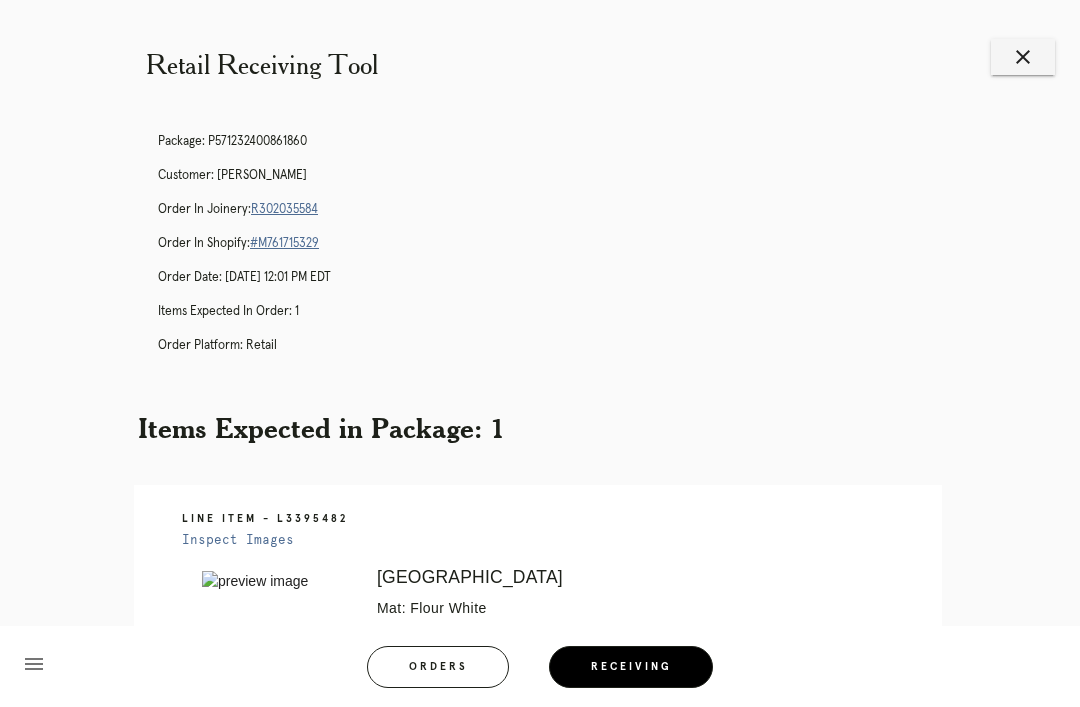 click on "close" at bounding box center [1023, 57] 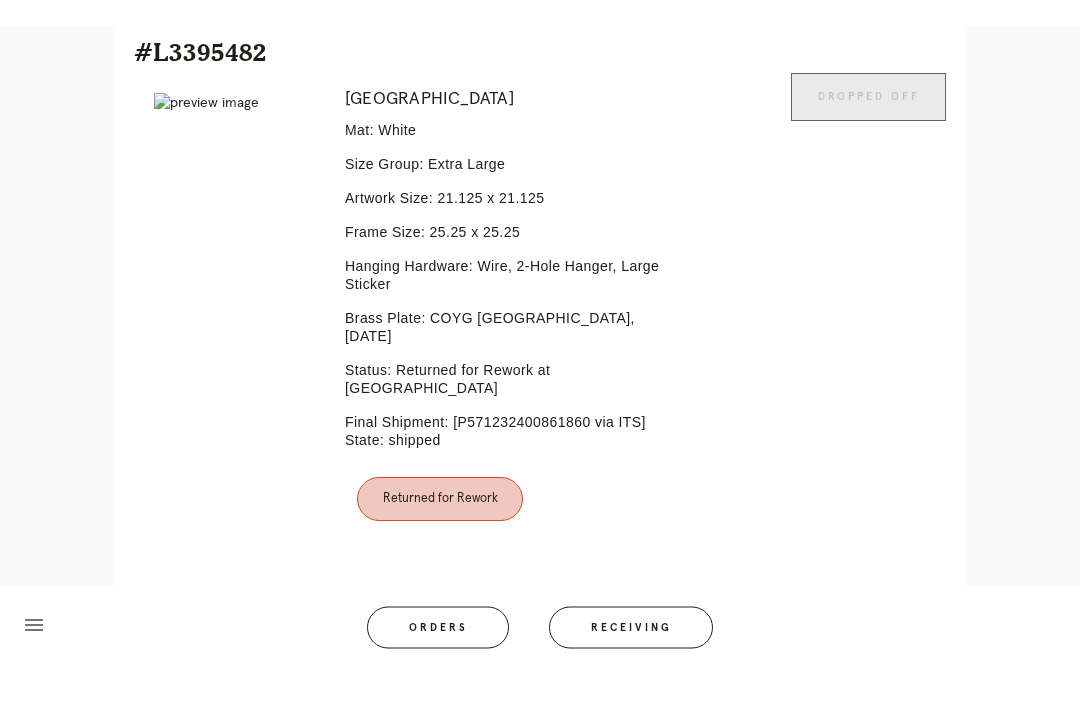 scroll, scrollTop: 674, scrollLeft: 0, axis: vertical 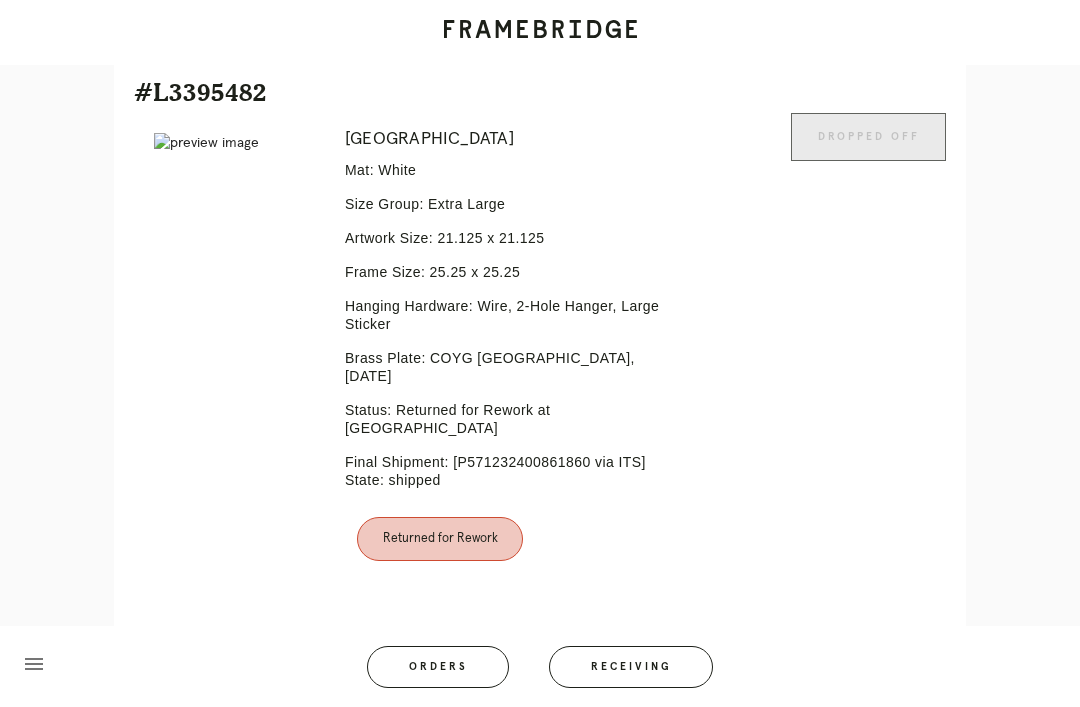 click on "Line Item" at bounding box center [614, 653] 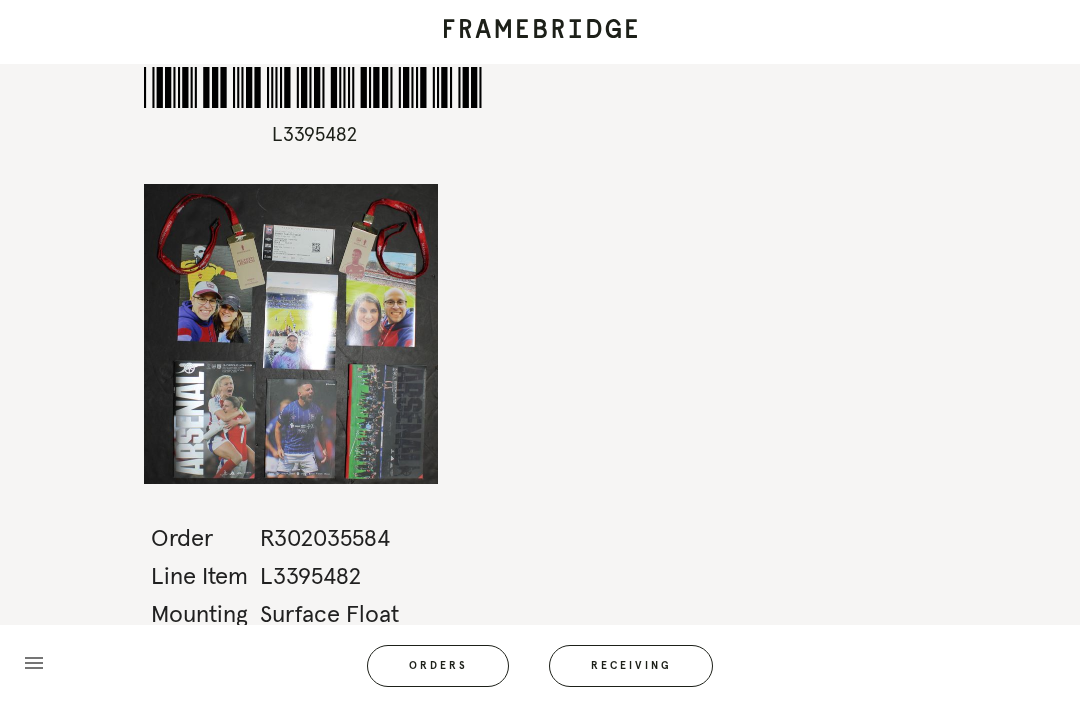scroll, scrollTop: 64, scrollLeft: 0, axis: vertical 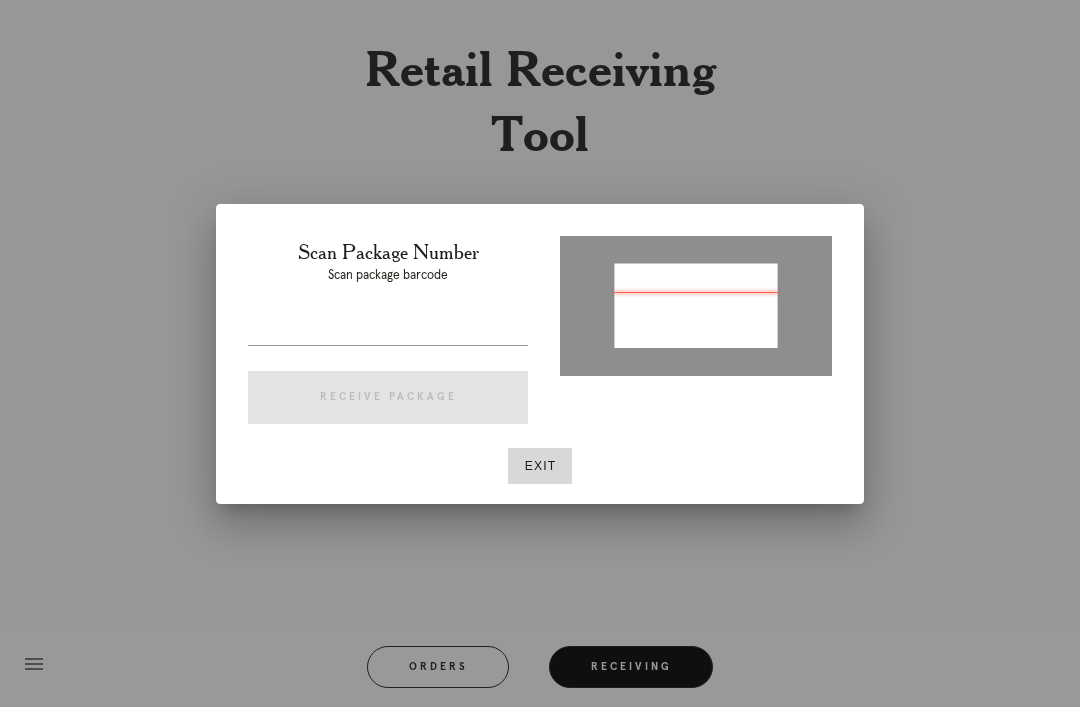 click at bounding box center (388, 329) 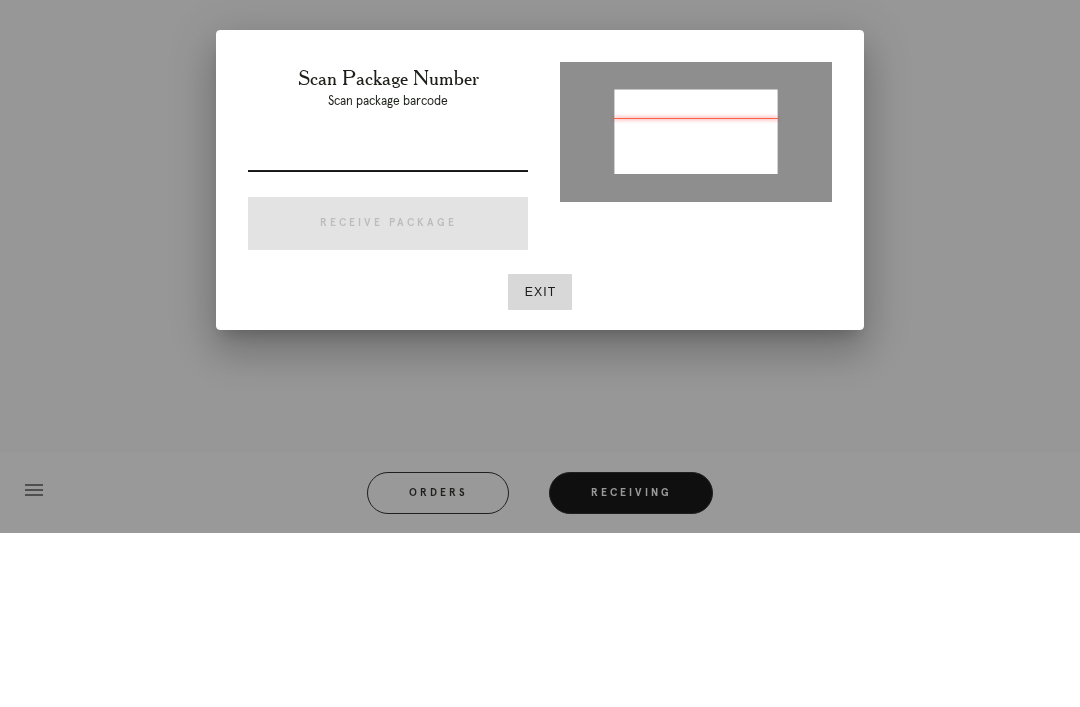 type on "P764567696900768" 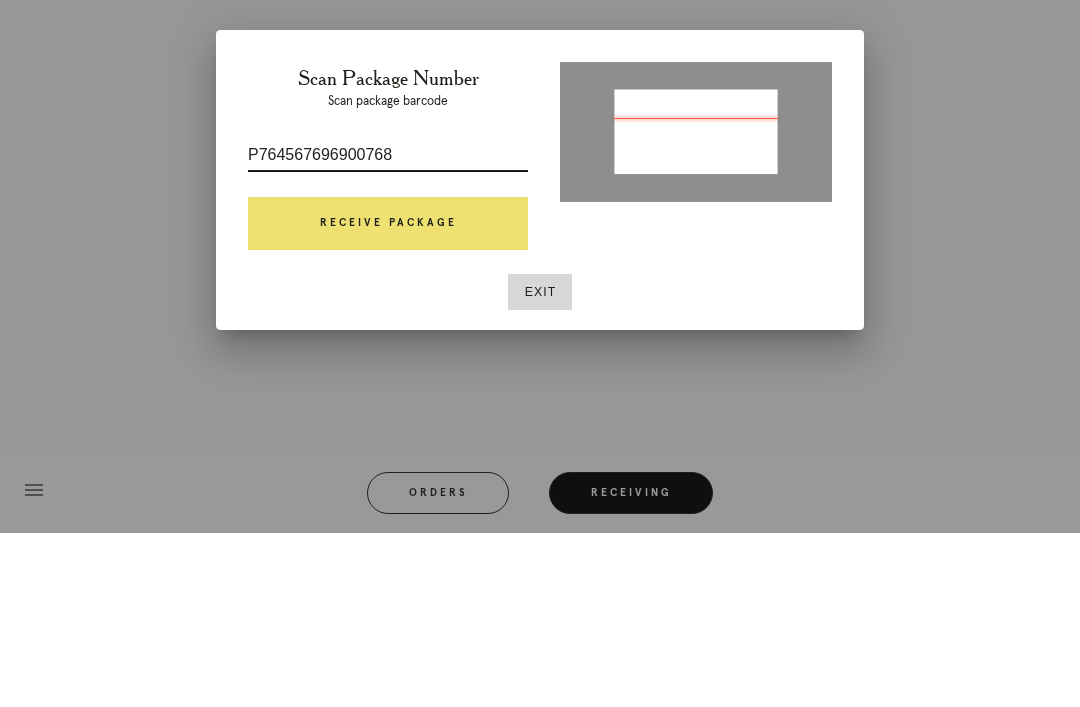 click on "Receive Package" at bounding box center [388, 398] 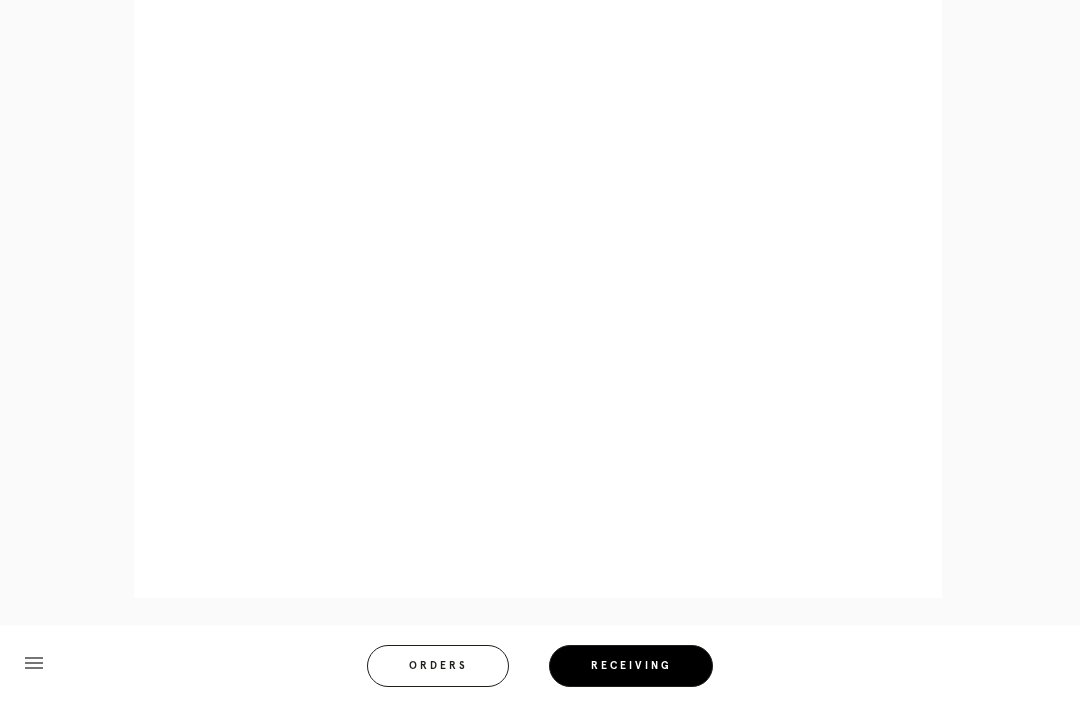 scroll, scrollTop: 992, scrollLeft: 0, axis: vertical 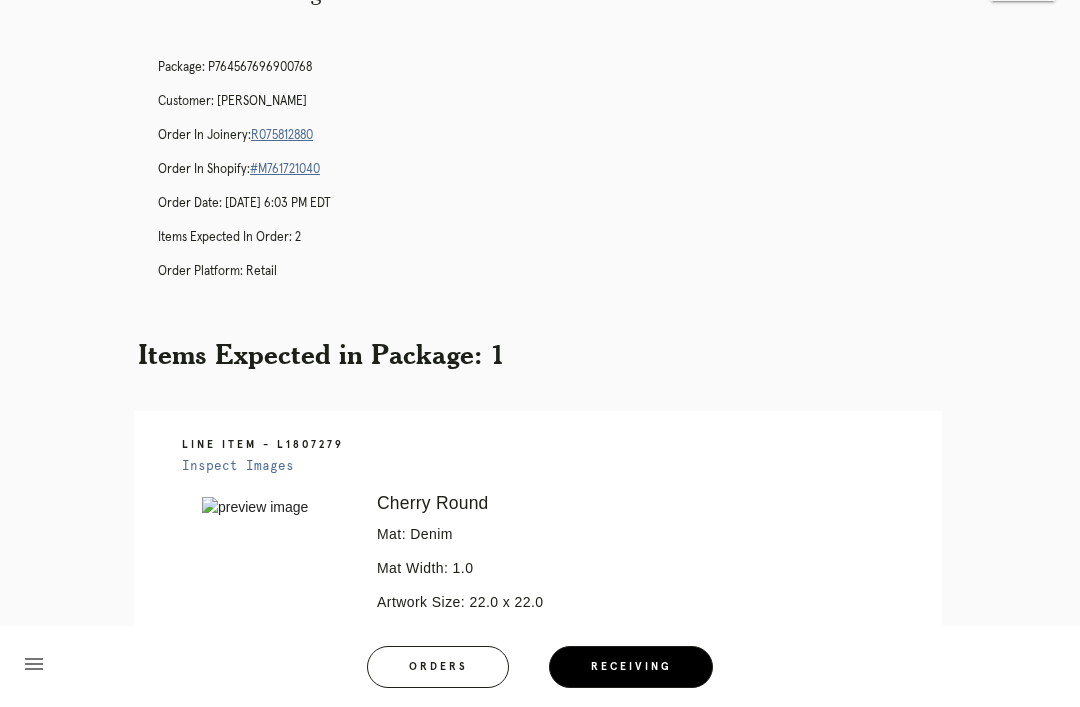 click on "R075812880" at bounding box center (282, 135) 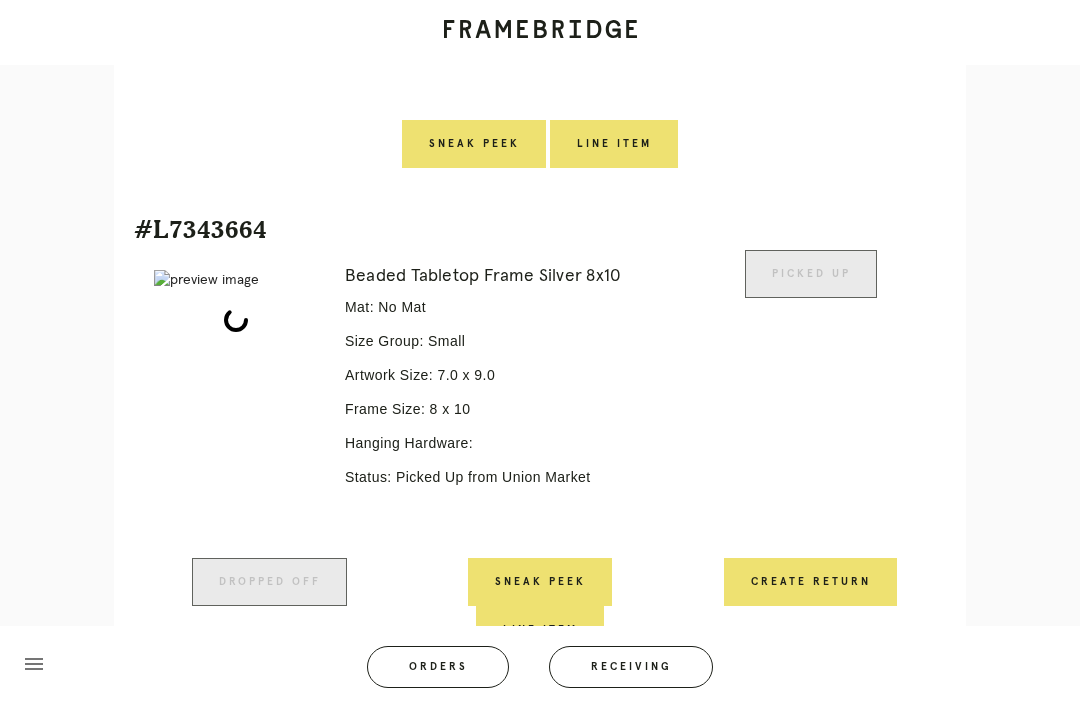 scroll, scrollTop: 936, scrollLeft: 0, axis: vertical 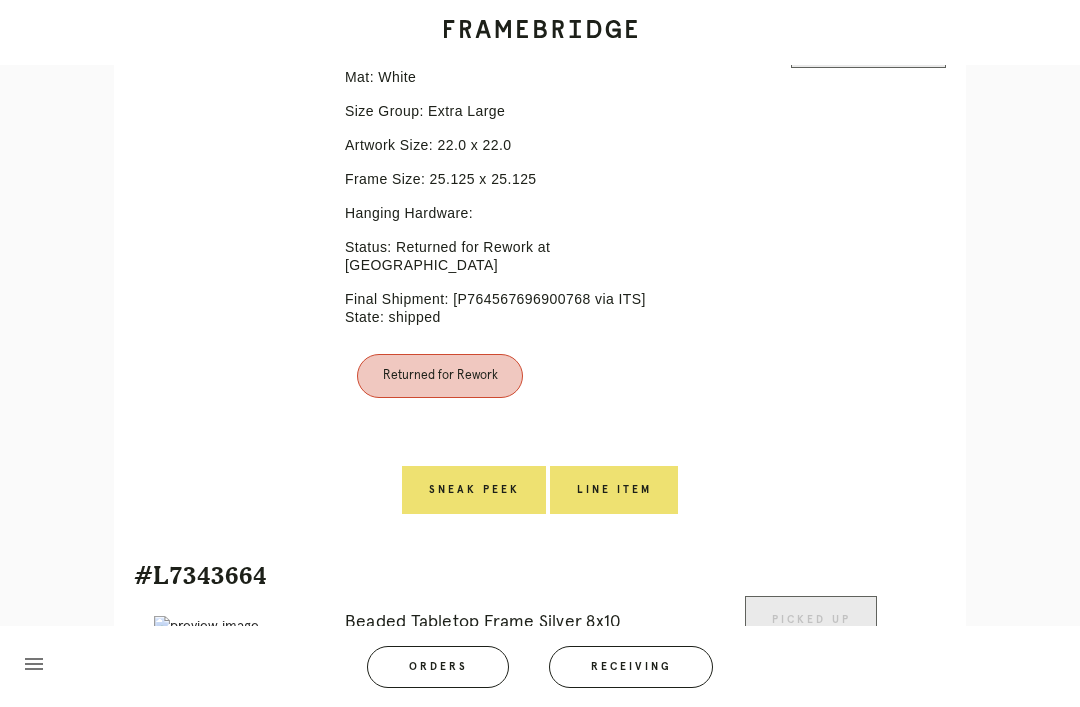 click on "Line Item" at bounding box center (614, 490) 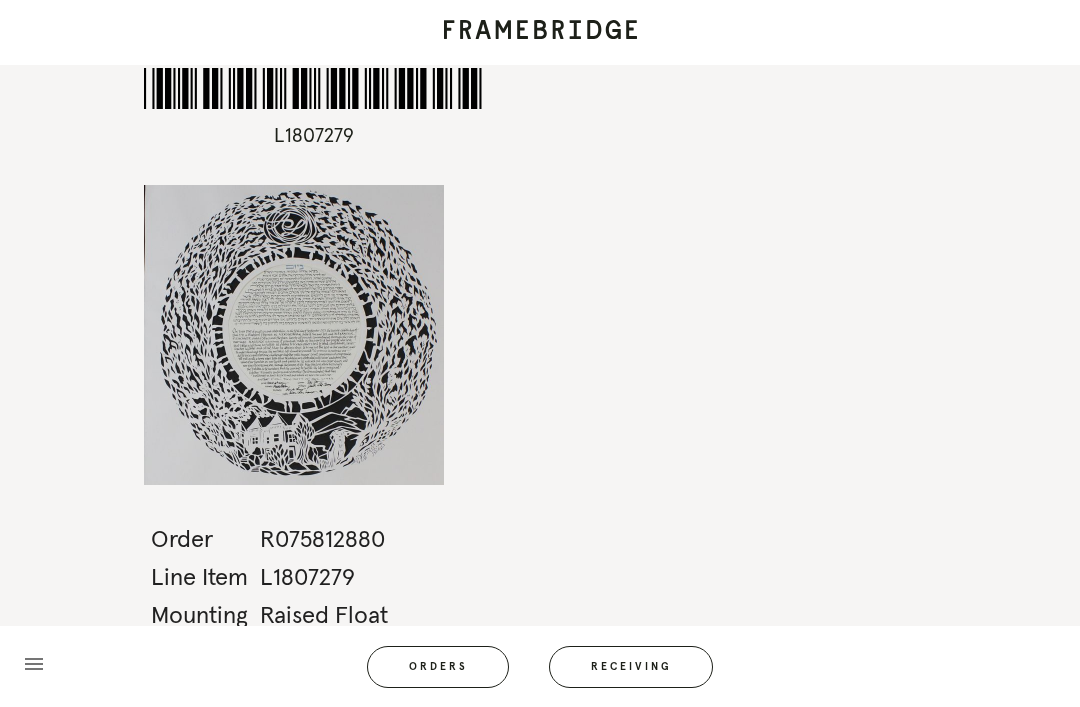 click on "Receiving" at bounding box center (631, 667) 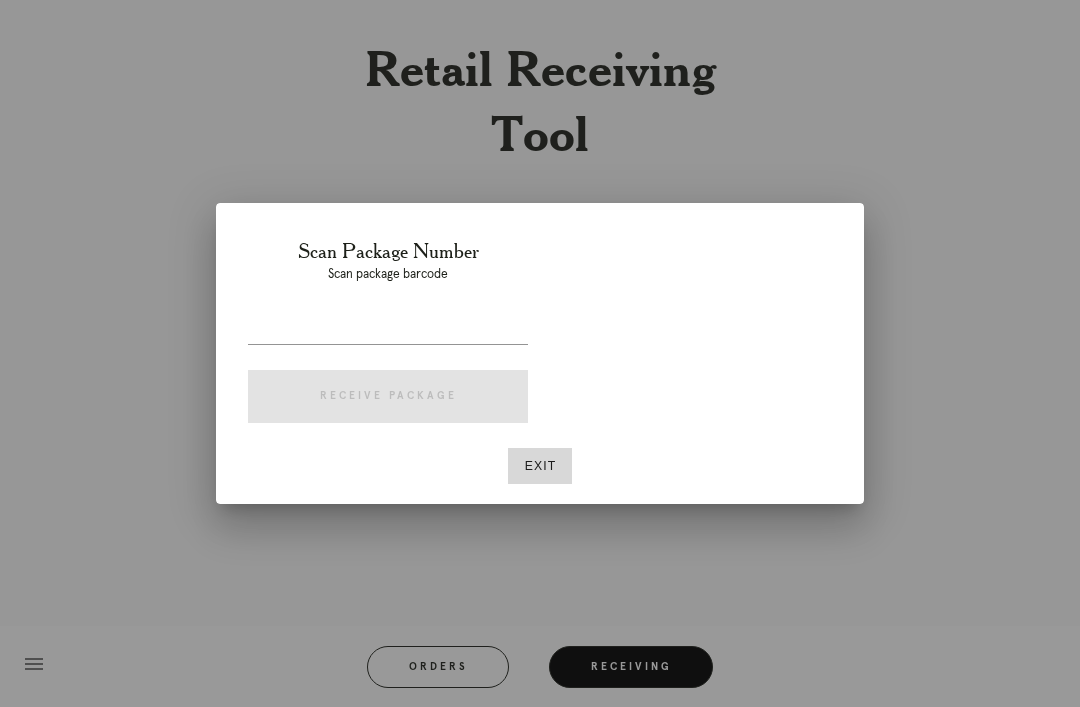 click at bounding box center [388, 328] 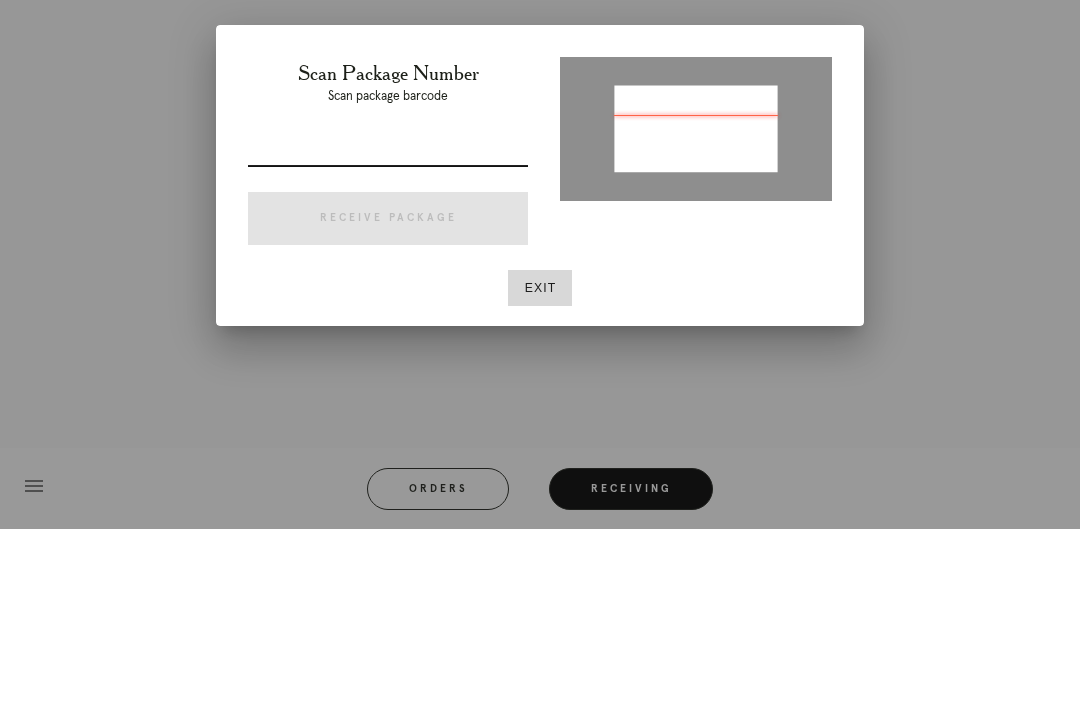 type on "P108045937200864" 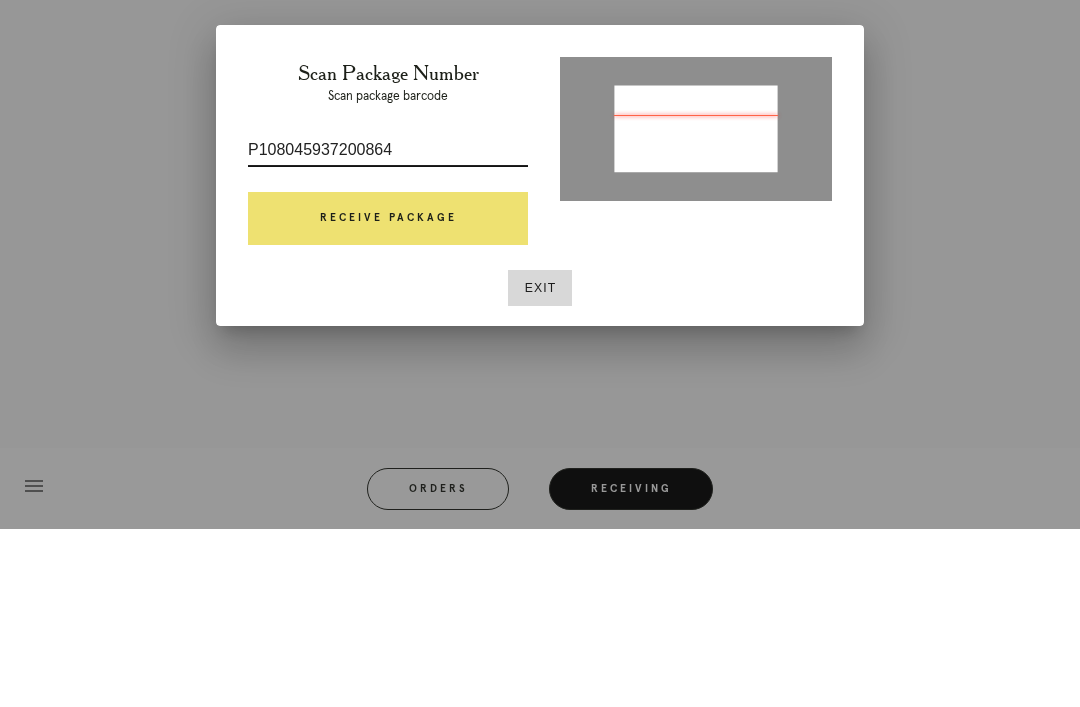 click on "Receive Package" at bounding box center (388, 397) 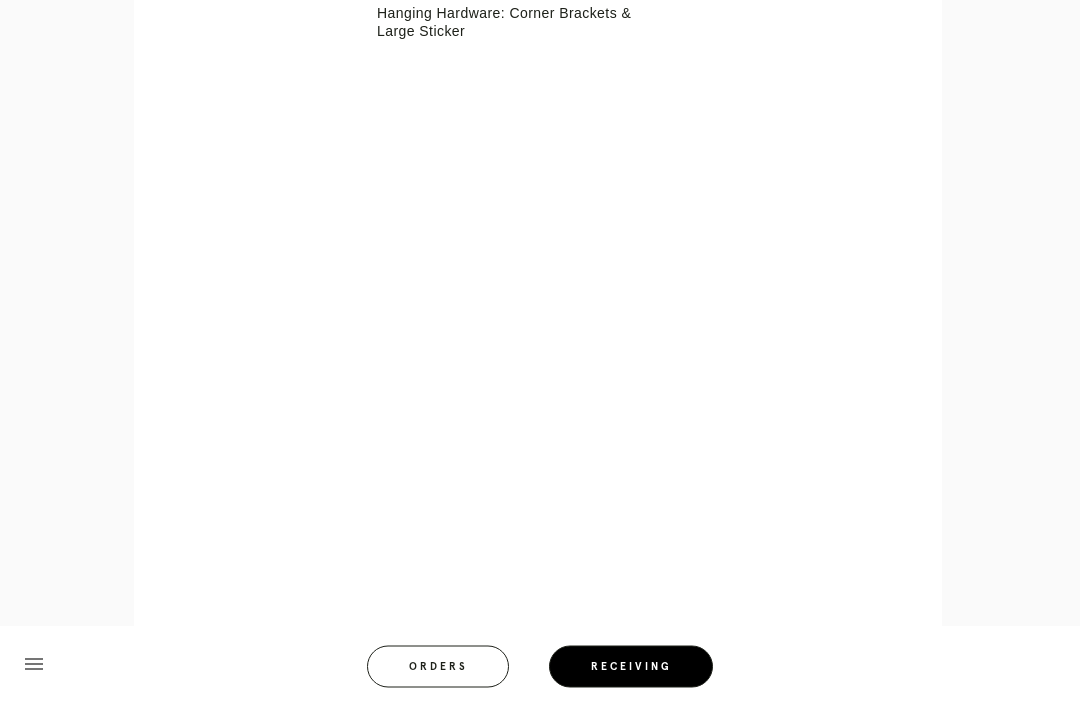 scroll, scrollTop: 782, scrollLeft: 0, axis: vertical 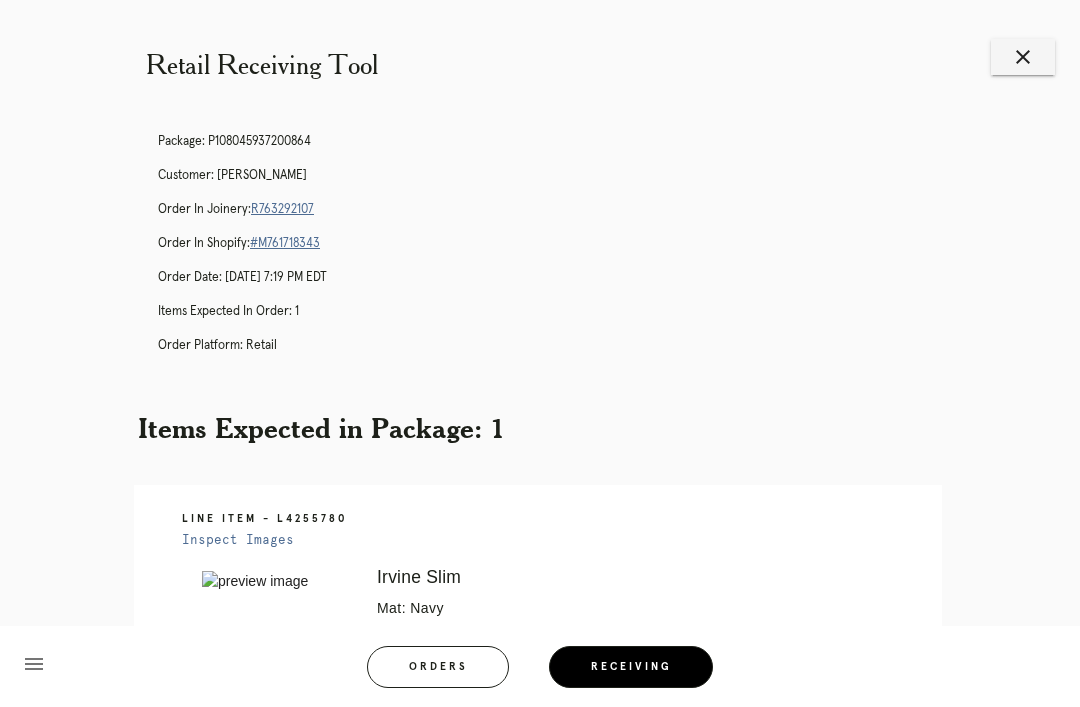 click on "Receiving" at bounding box center [631, 667] 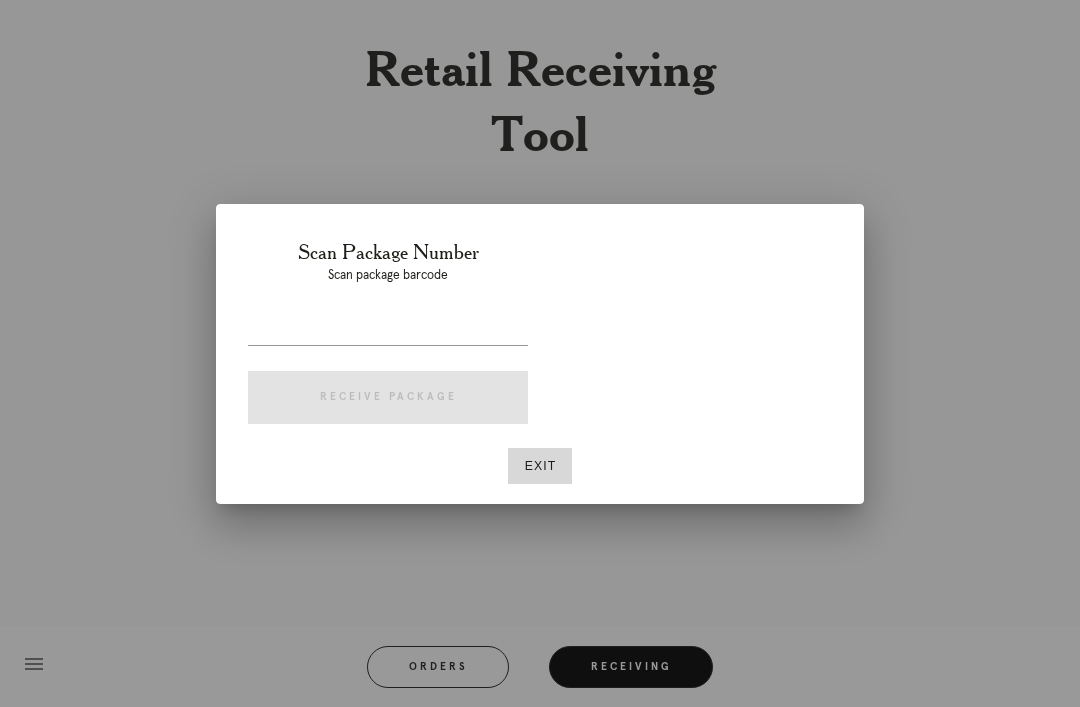 scroll, scrollTop: 0, scrollLeft: 0, axis: both 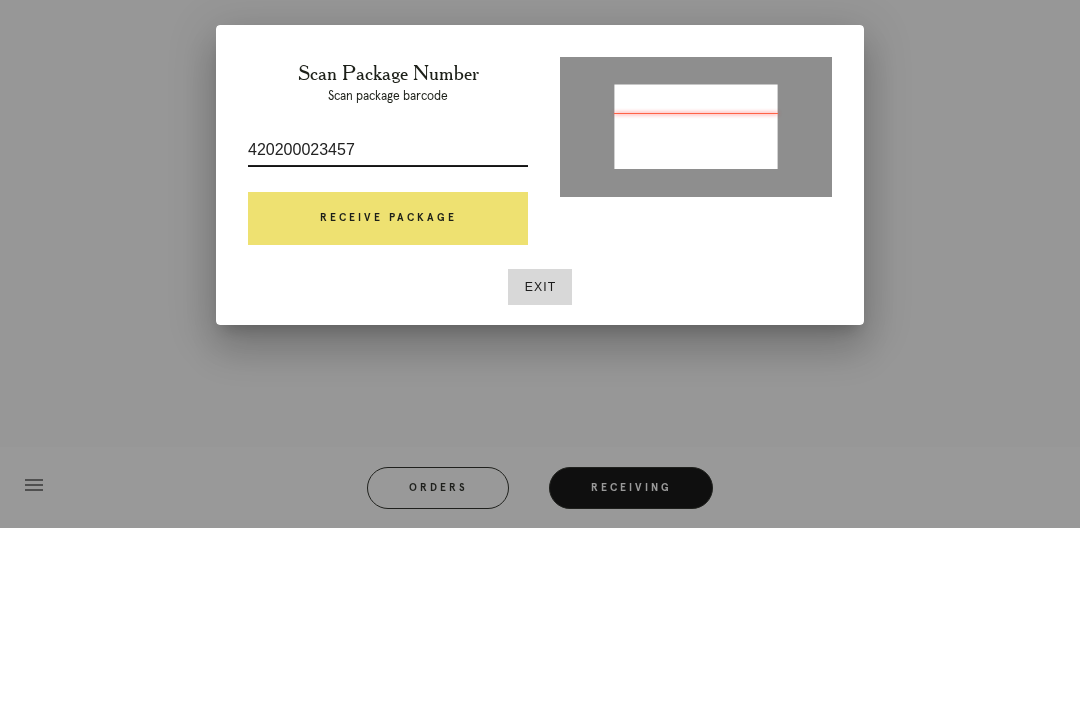 type on "1ZH4E1680304100946" 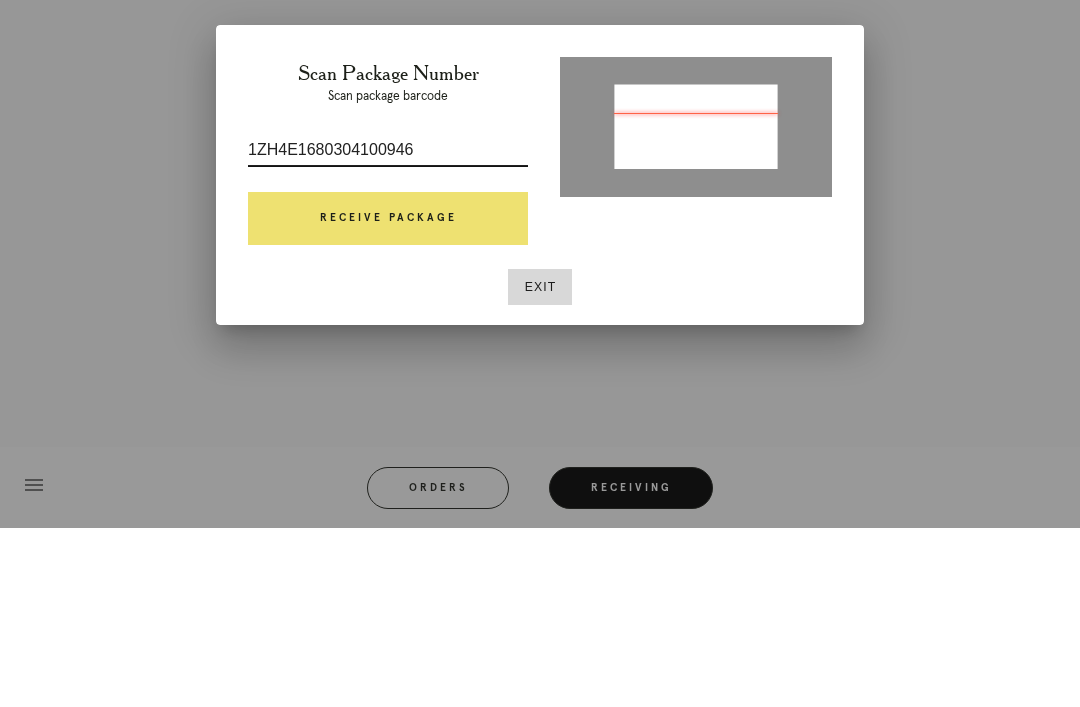 click on "Receive Package" at bounding box center [388, 398] 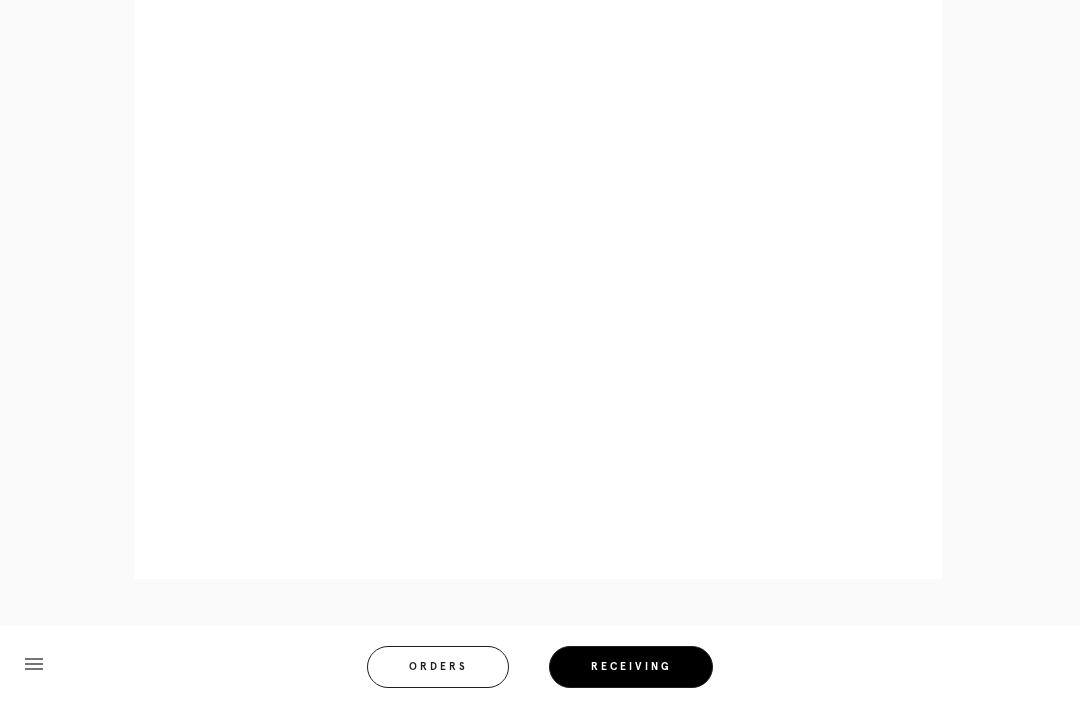 scroll, scrollTop: 1018, scrollLeft: 0, axis: vertical 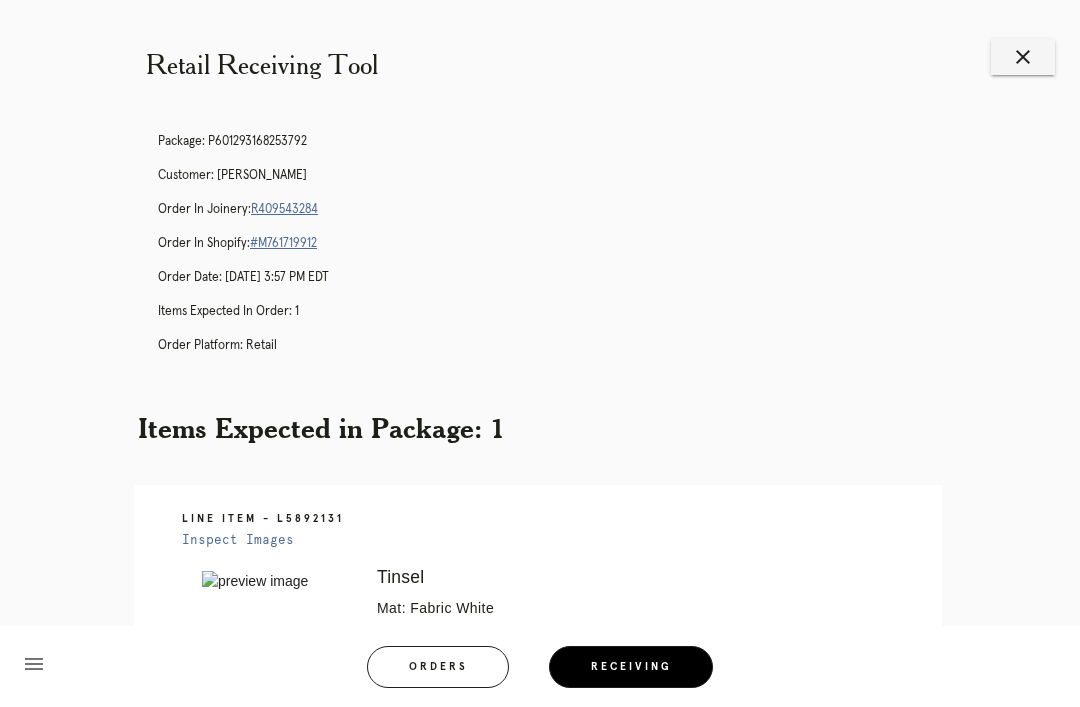 click on "close" at bounding box center (1023, 57) 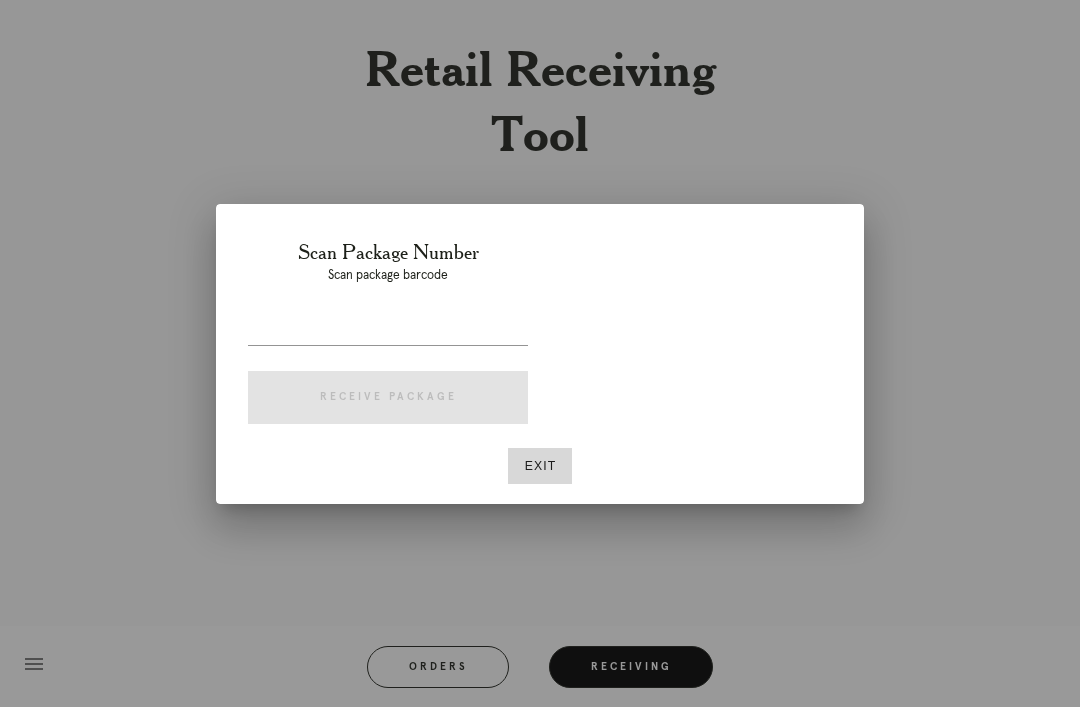 scroll, scrollTop: 0, scrollLeft: 0, axis: both 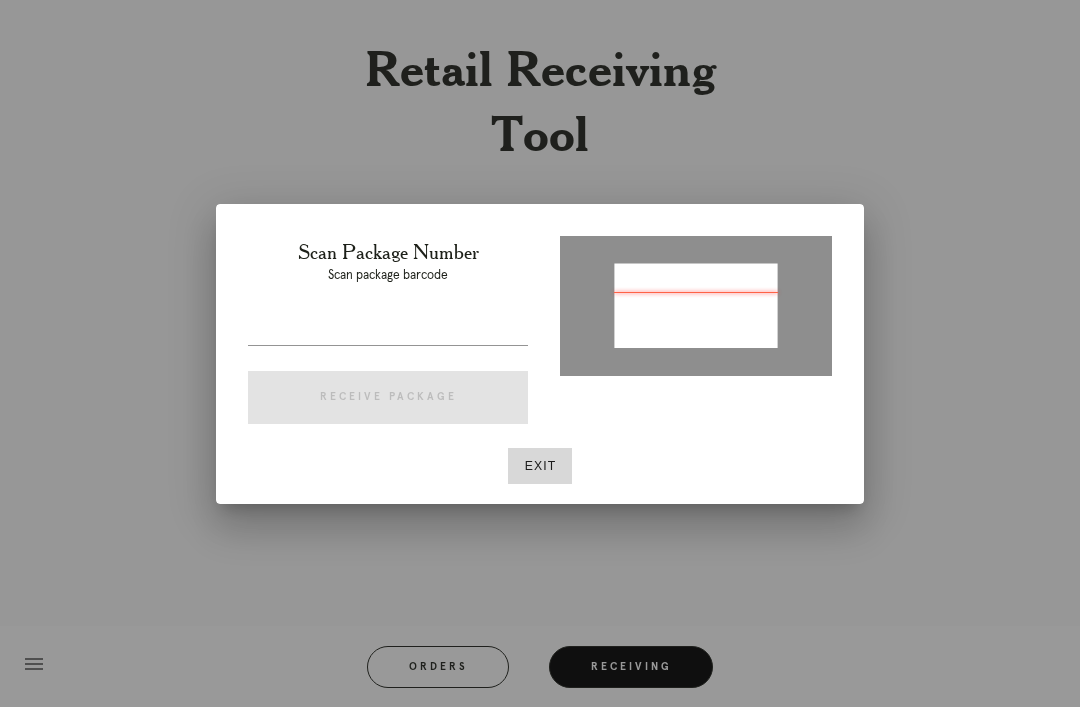 click at bounding box center [388, 329] 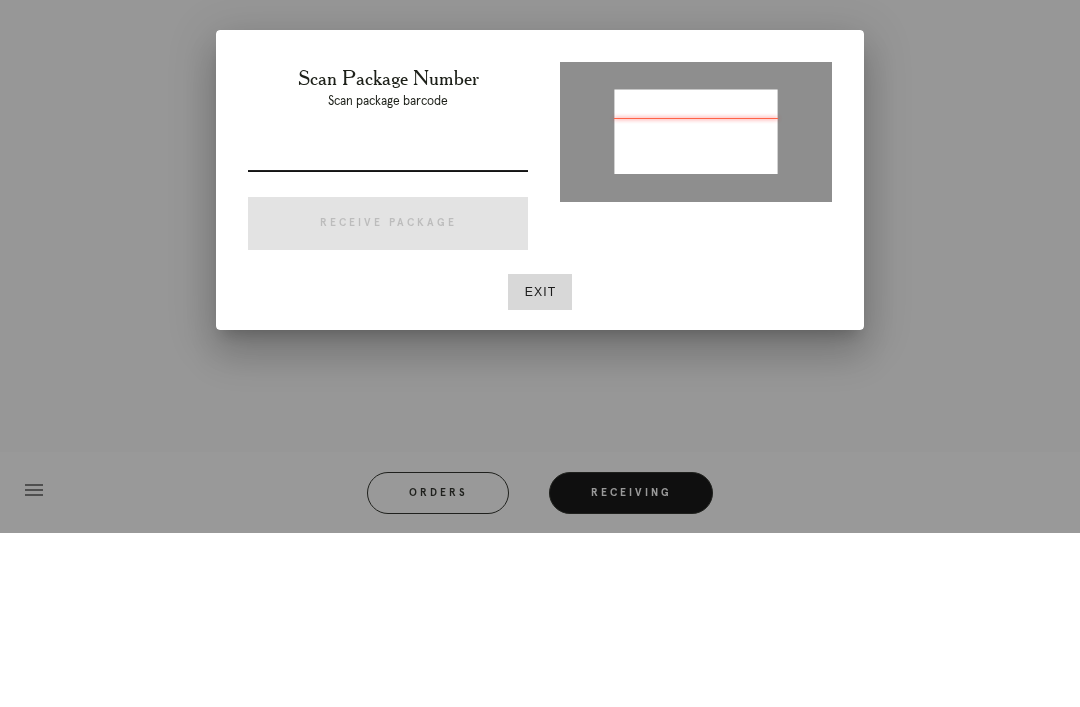 type on "P839102792710035" 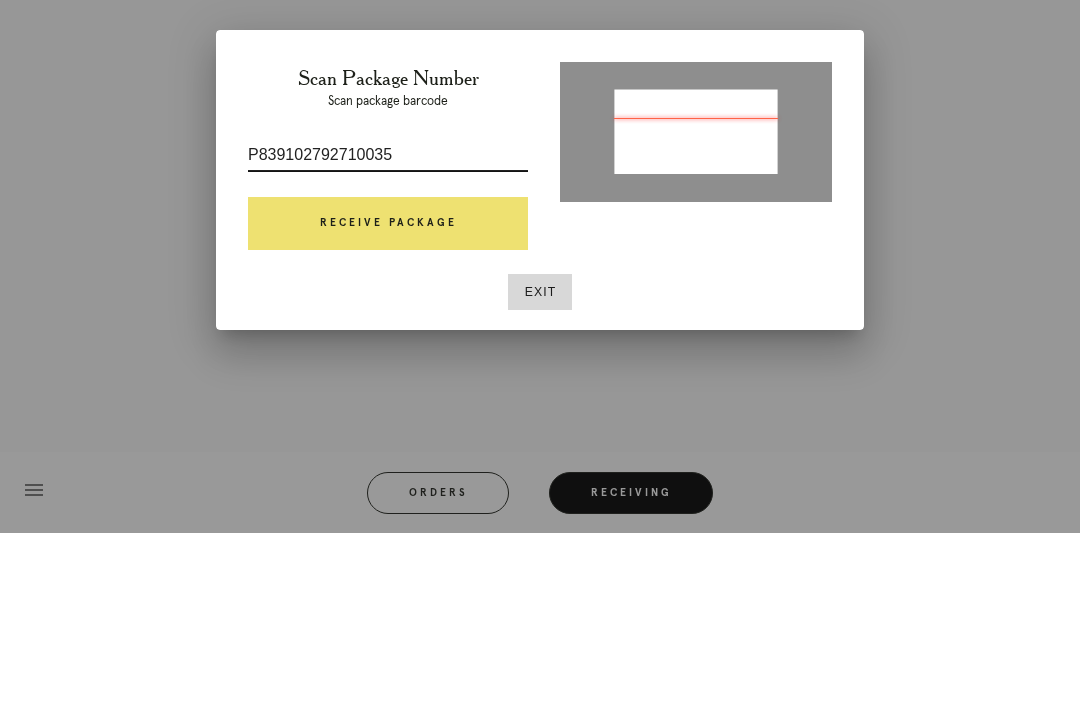 click on "Receive Package" at bounding box center (388, 398) 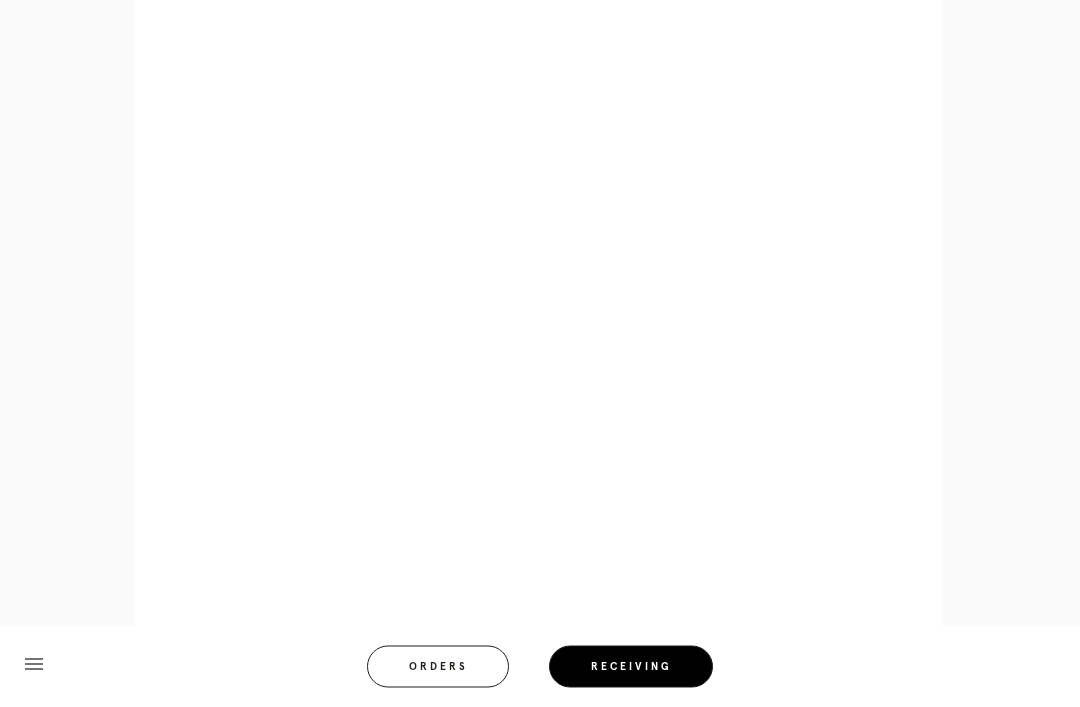 scroll, scrollTop: 928, scrollLeft: 0, axis: vertical 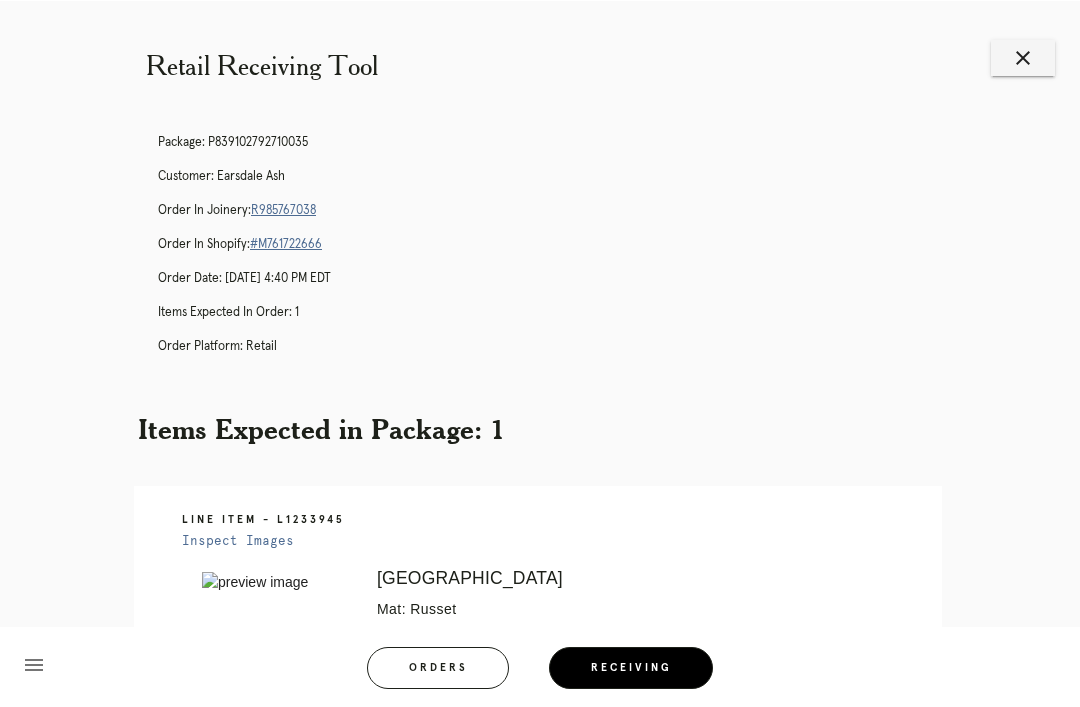 click on "close" at bounding box center (1023, 57) 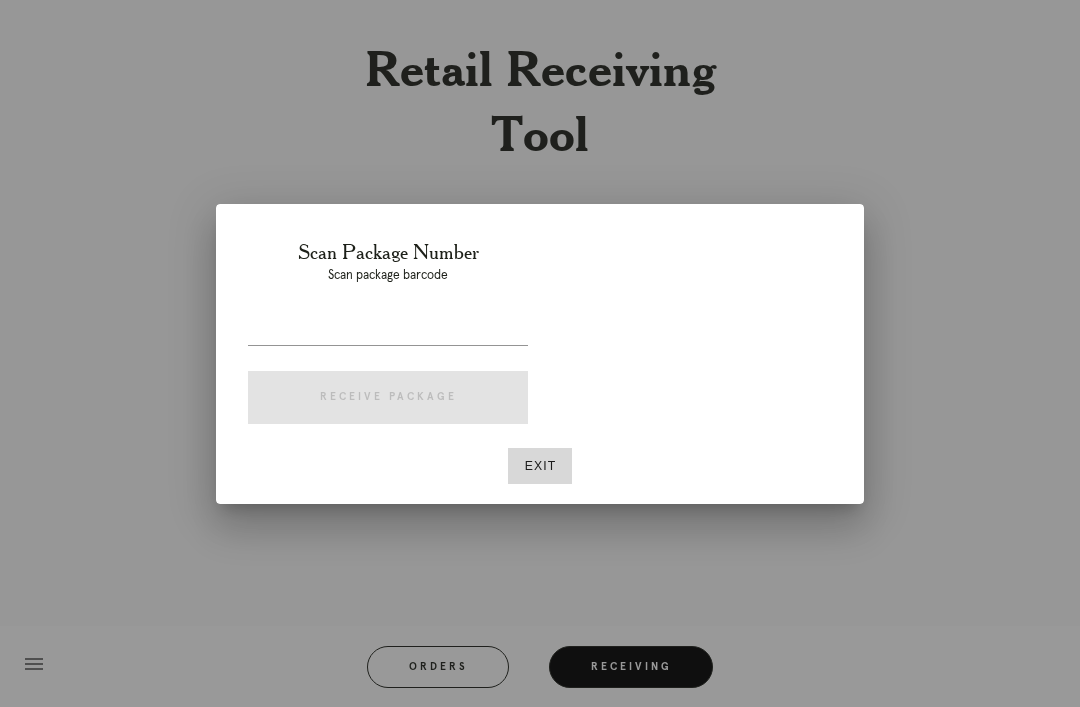 scroll, scrollTop: 0, scrollLeft: 0, axis: both 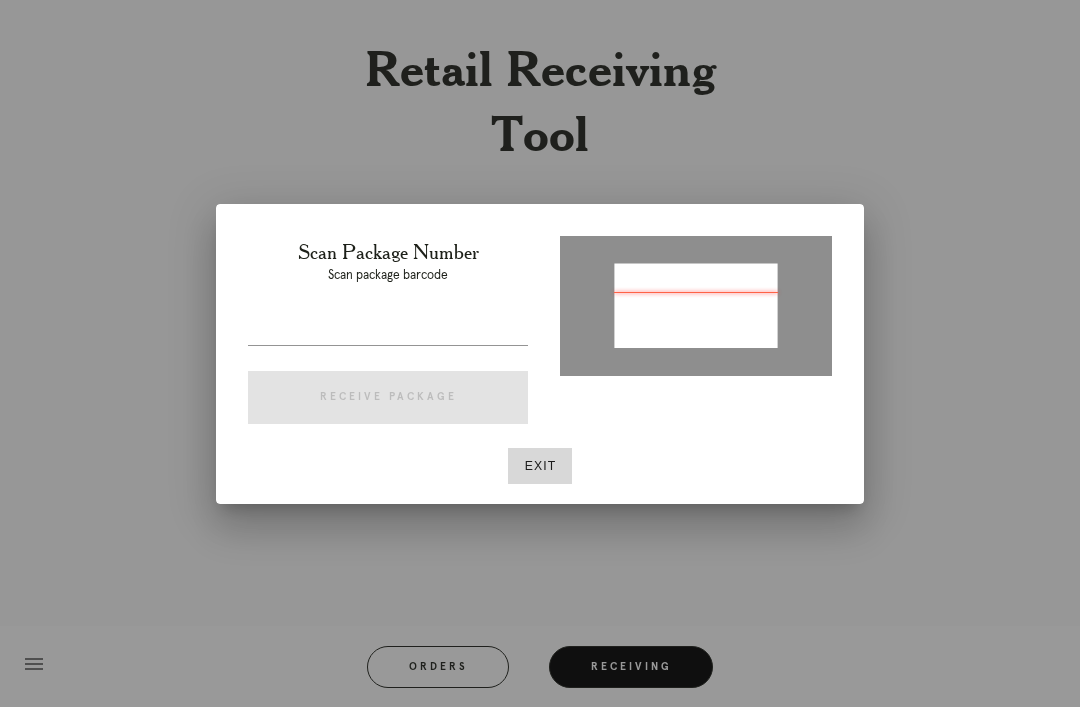 type on "P220493371546487" 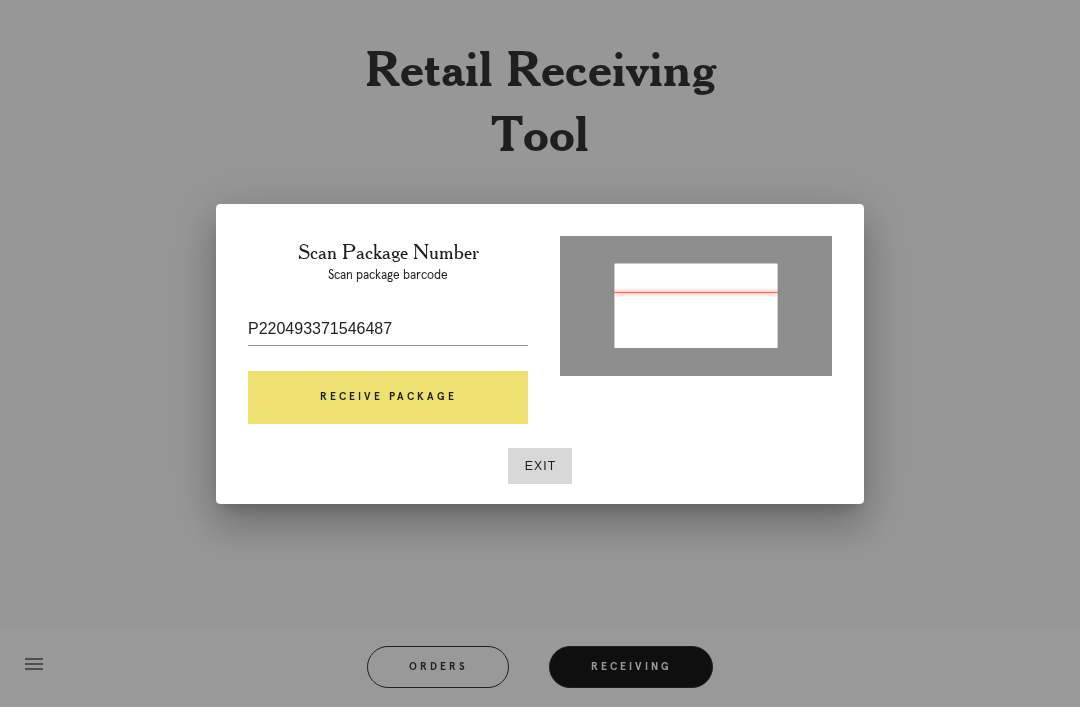 click on "Receive Package" at bounding box center [388, 398] 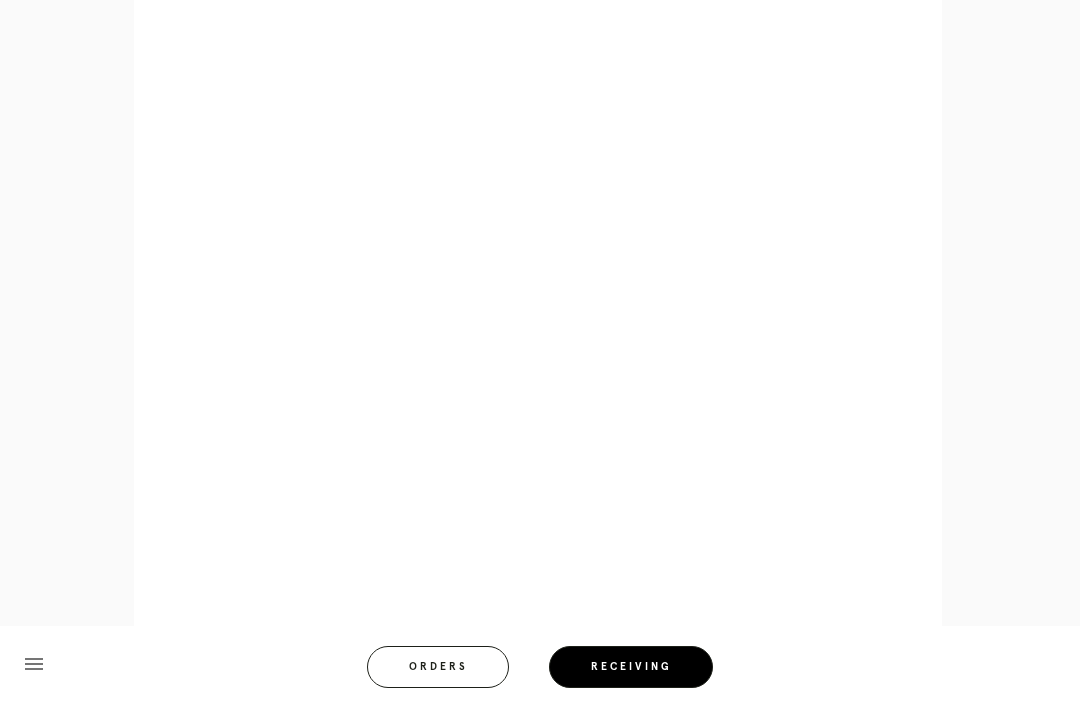 scroll, scrollTop: 1382, scrollLeft: 0, axis: vertical 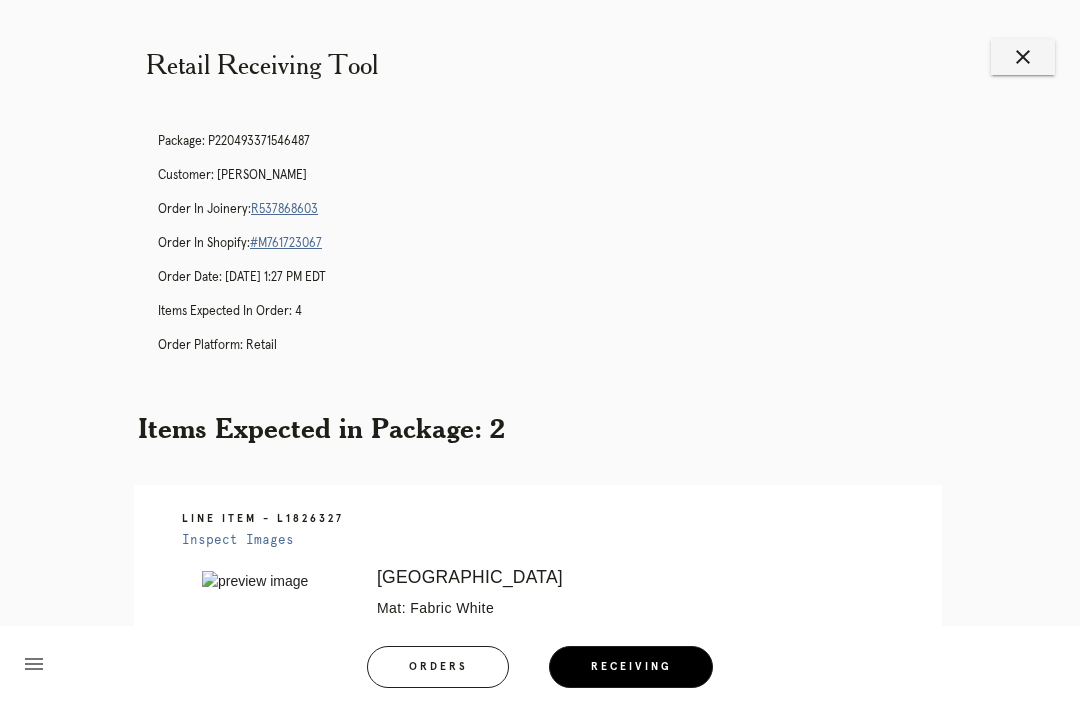 click on "R537868603" at bounding box center [284, 209] 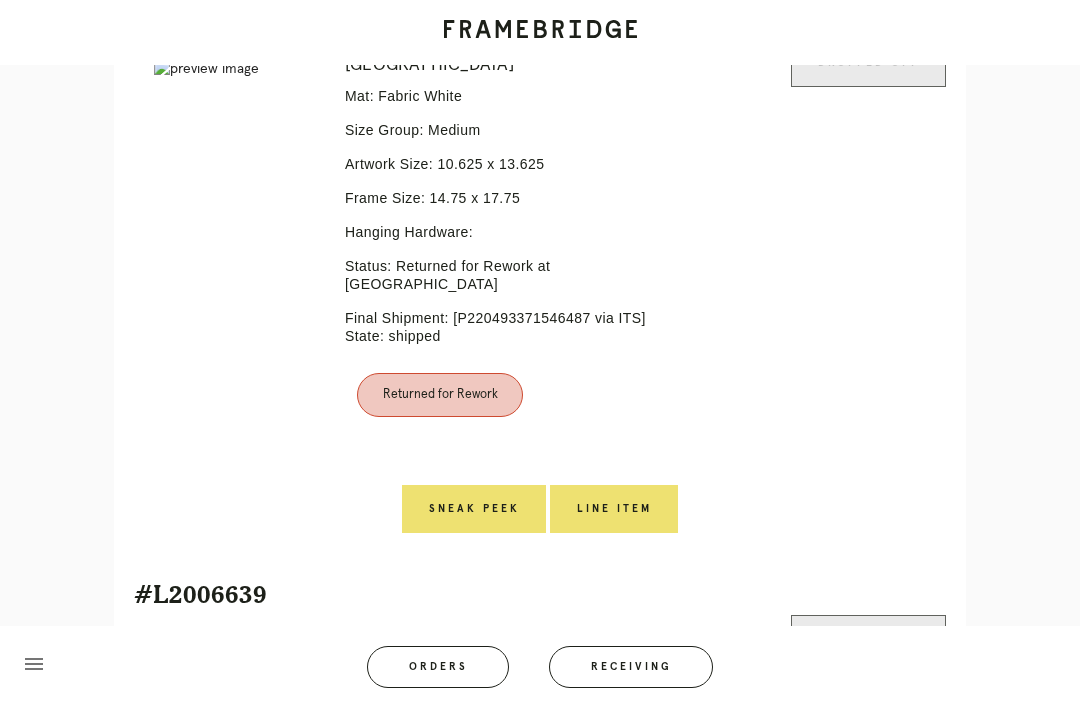 scroll, scrollTop: 1620, scrollLeft: 0, axis: vertical 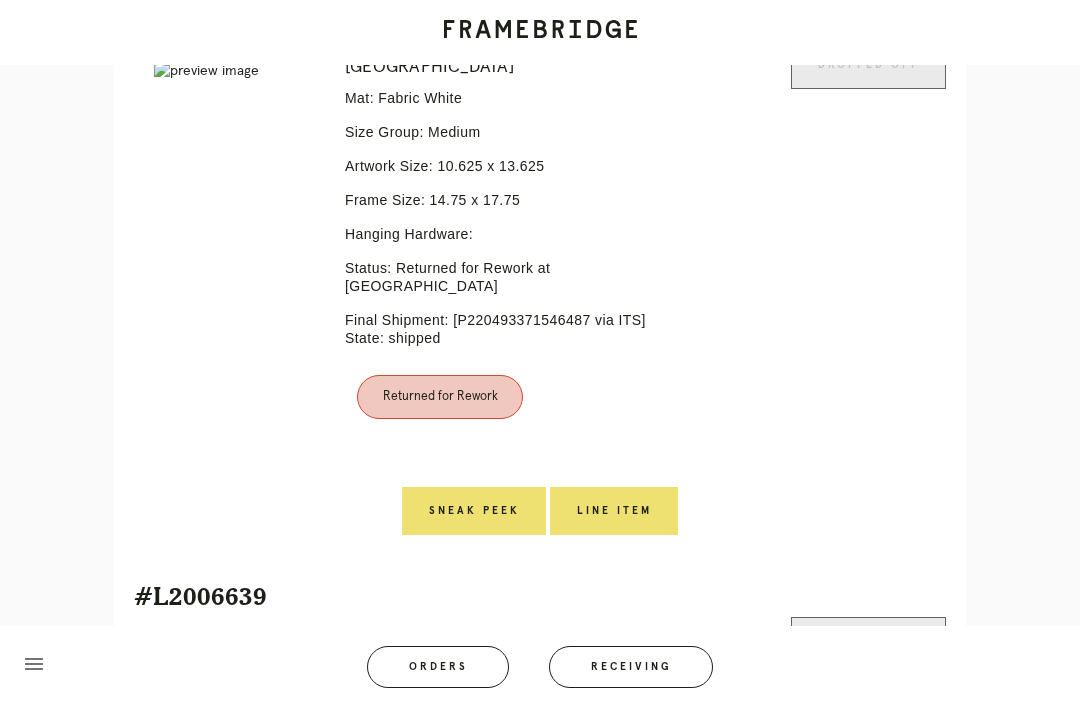 click on "Line Item" at bounding box center [614, 511] 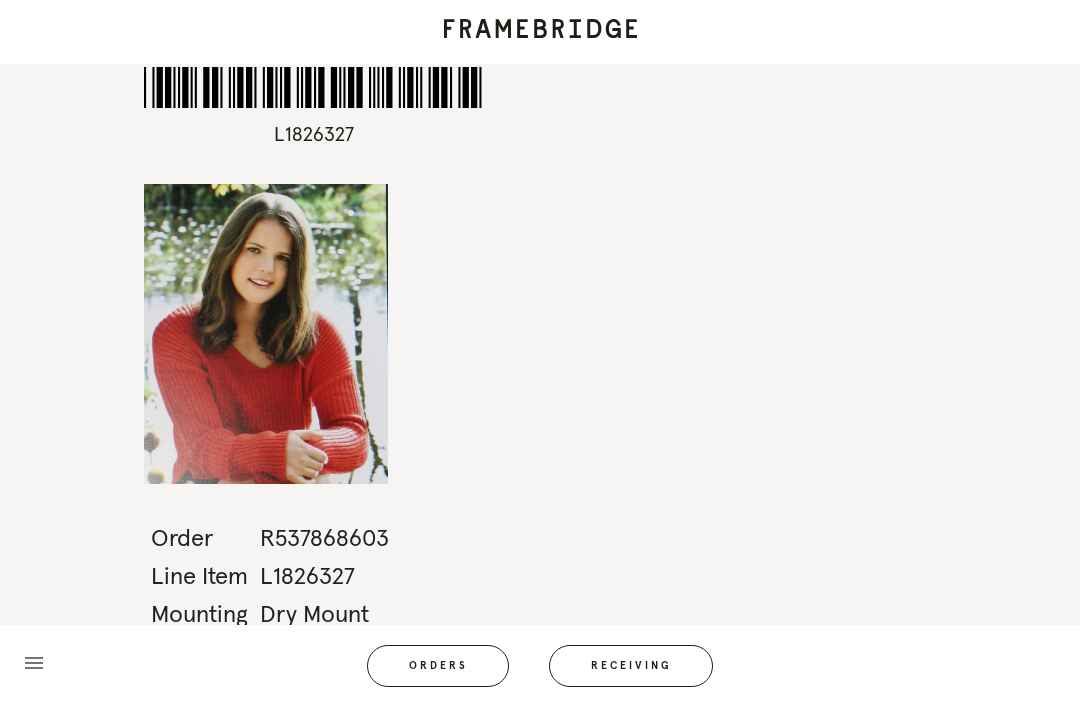 scroll, scrollTop: 64, scrollLeft: 0, axis: vertical 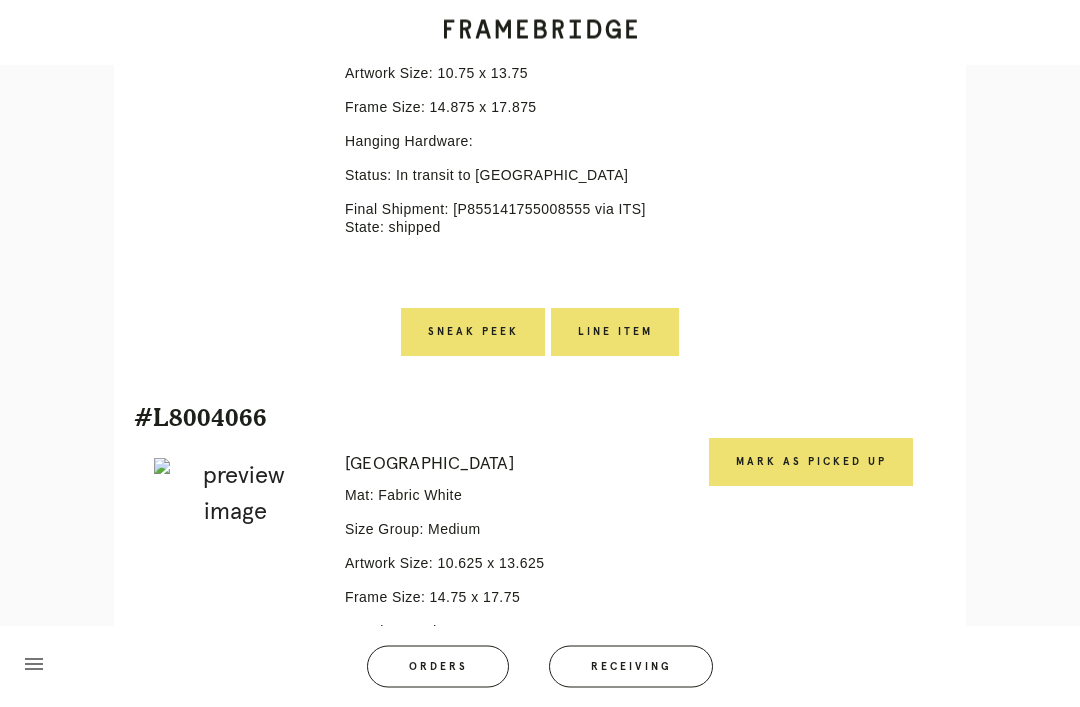 click on "Receiving" at bounding box center (631, 667) 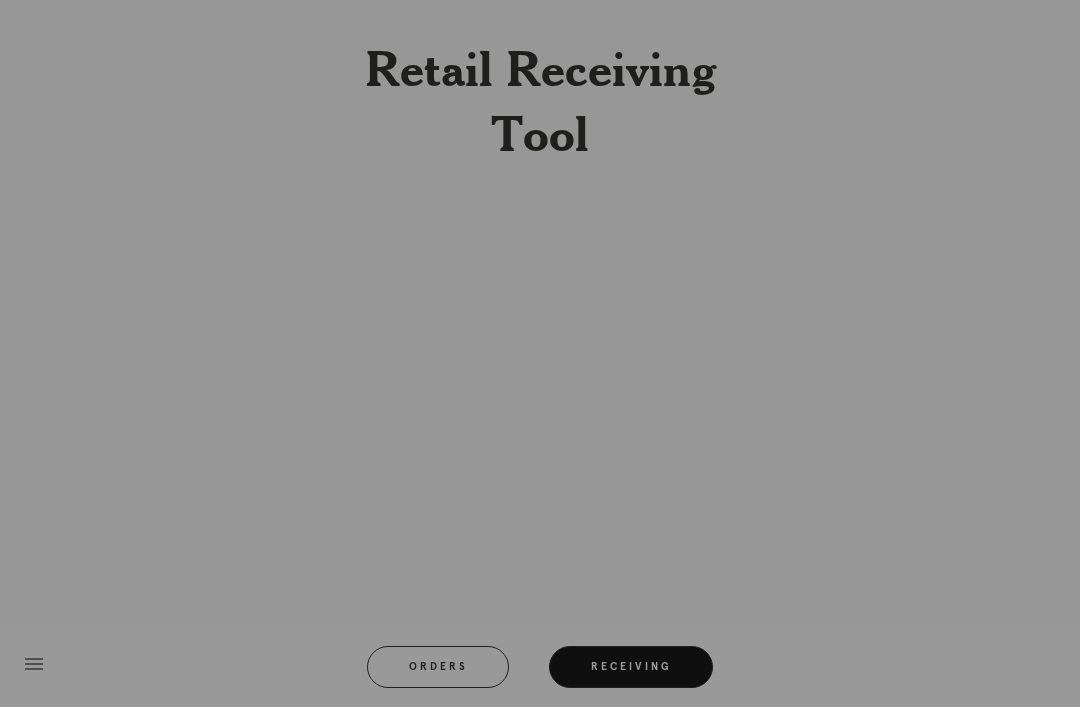 scroll, scrollTop: 0, scrollLeft: 0, axis: both 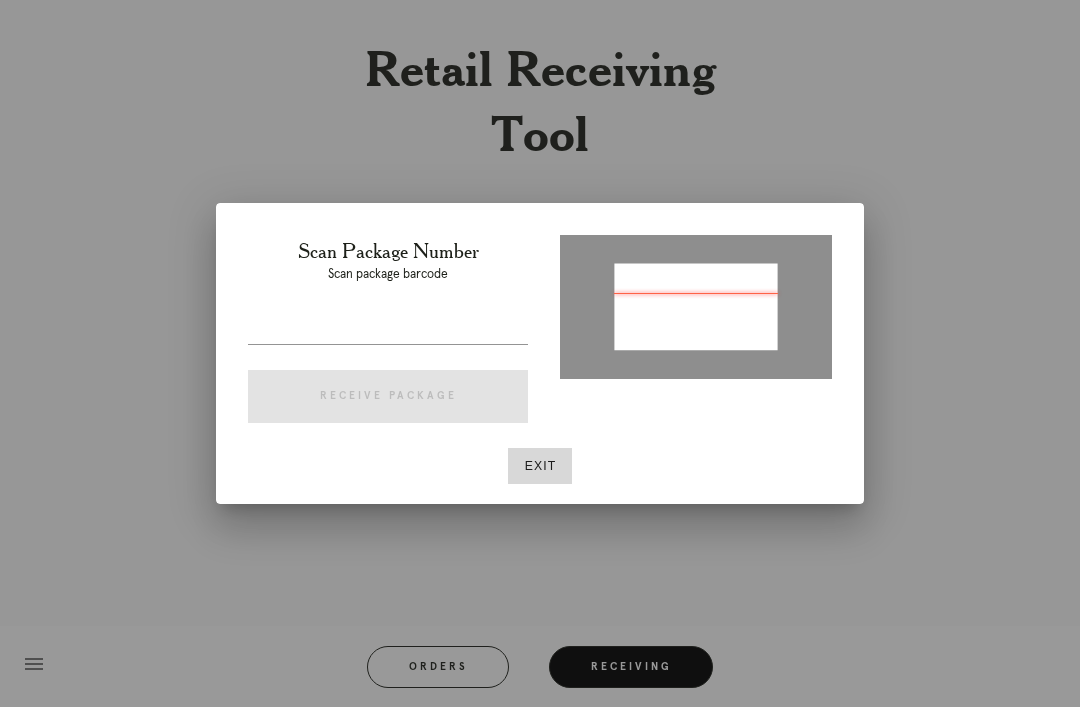 type on "P220493371546487" 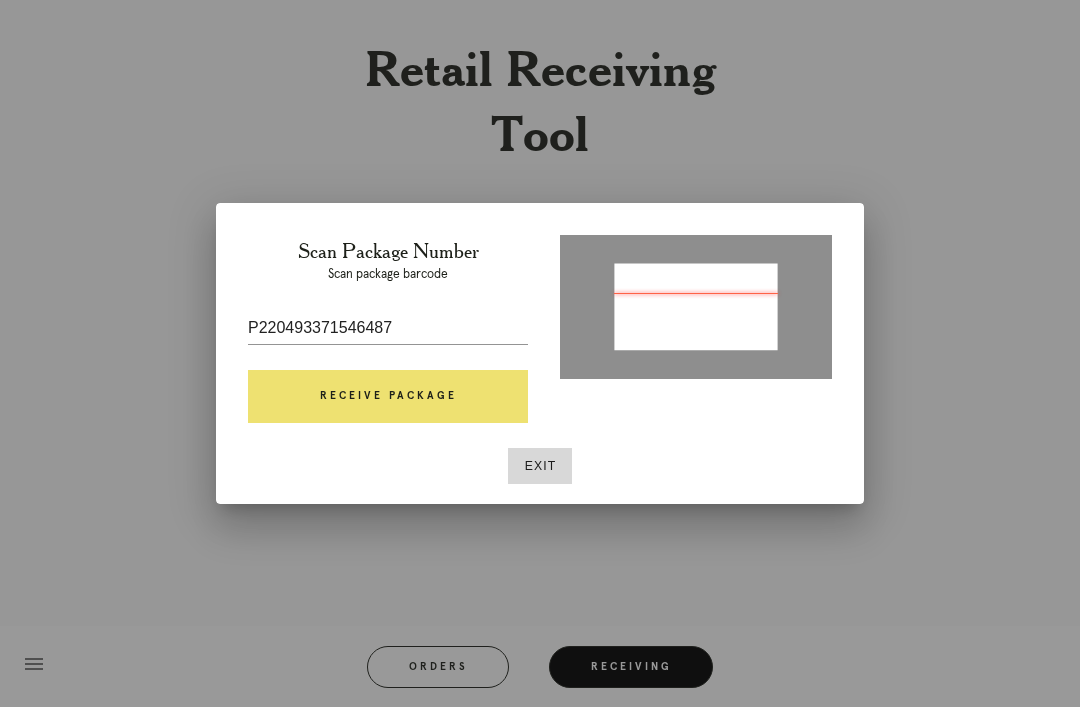 click on "Receive Package" at bounding box center (388, 397) 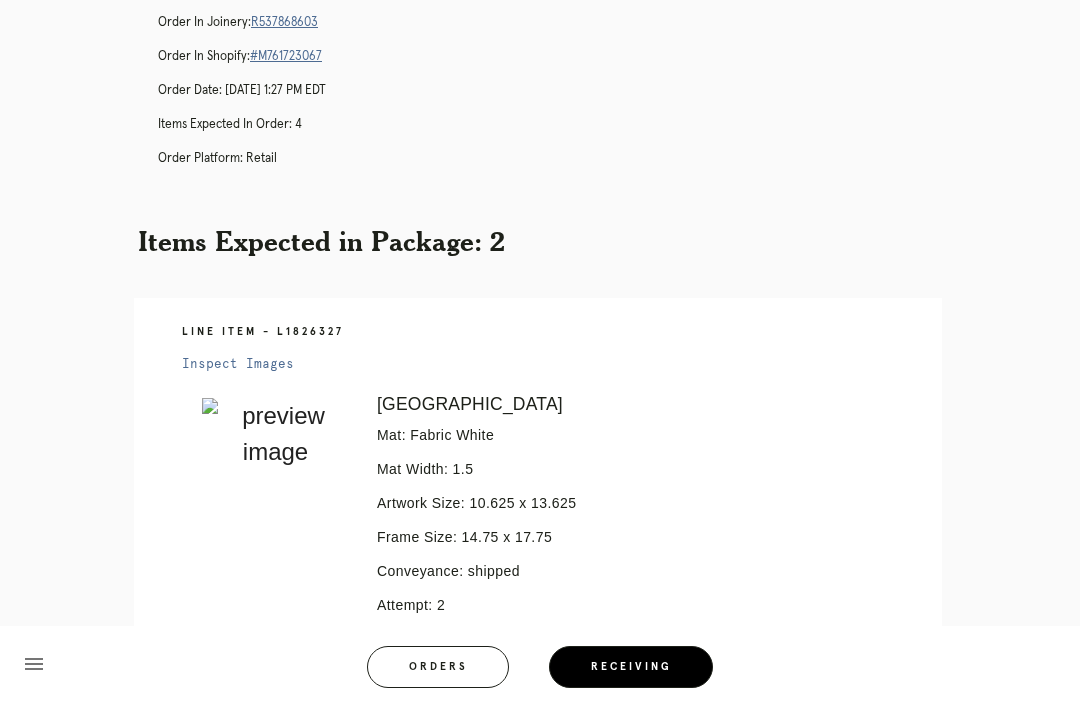 scroll, scrollTop: 0, scrollLeft: 0, axis: both 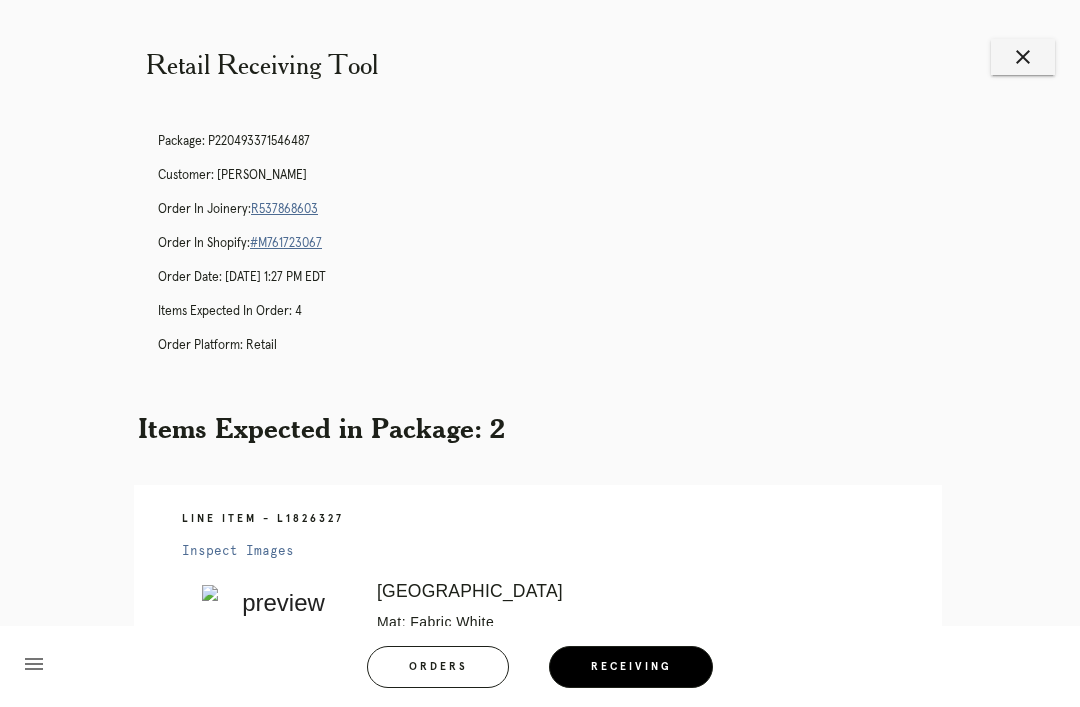click on "close" at bounding box center [1023, 57] 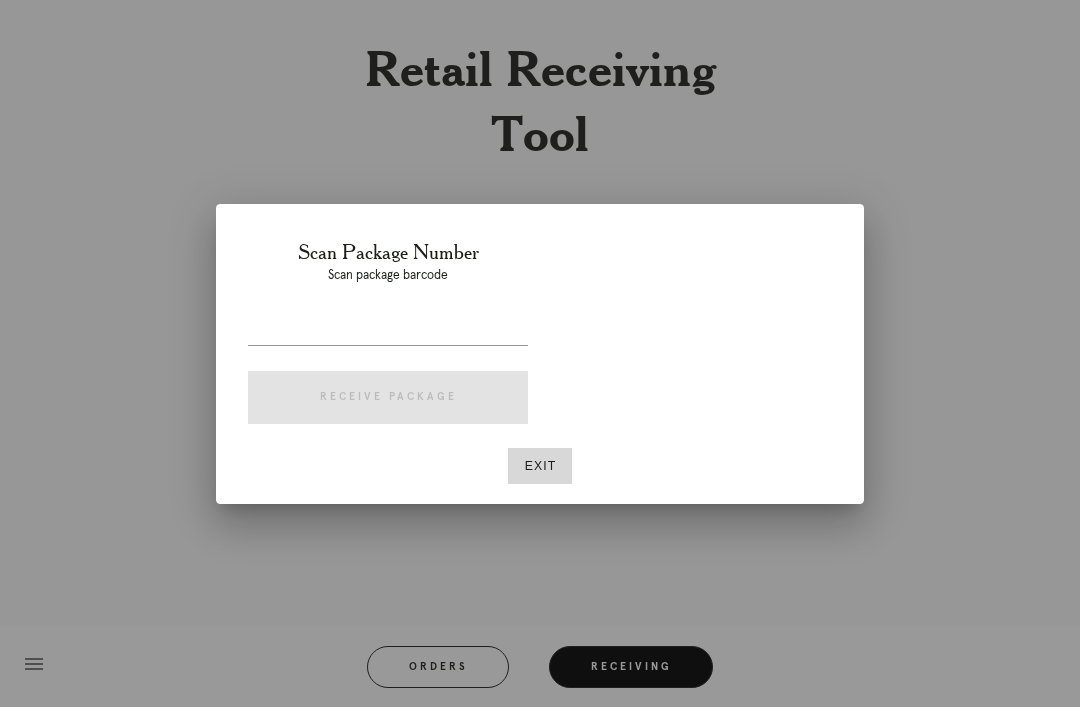 scroll, scrollTop: 0, scrollLeft: 0, axis: both 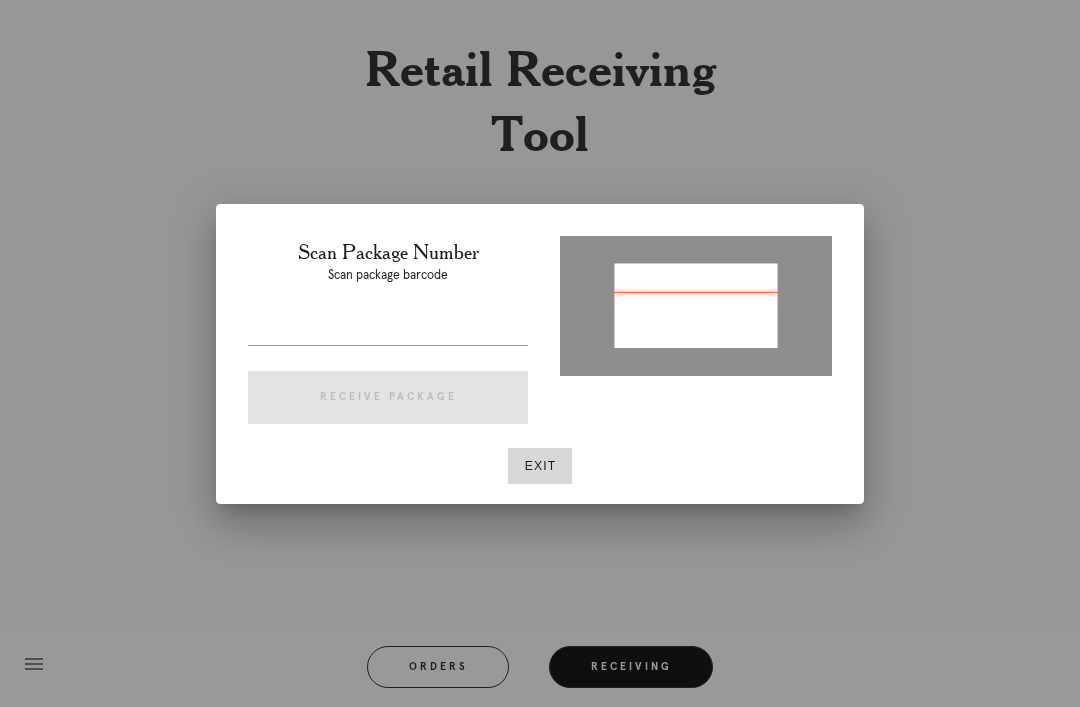 type on "P282159520704887" 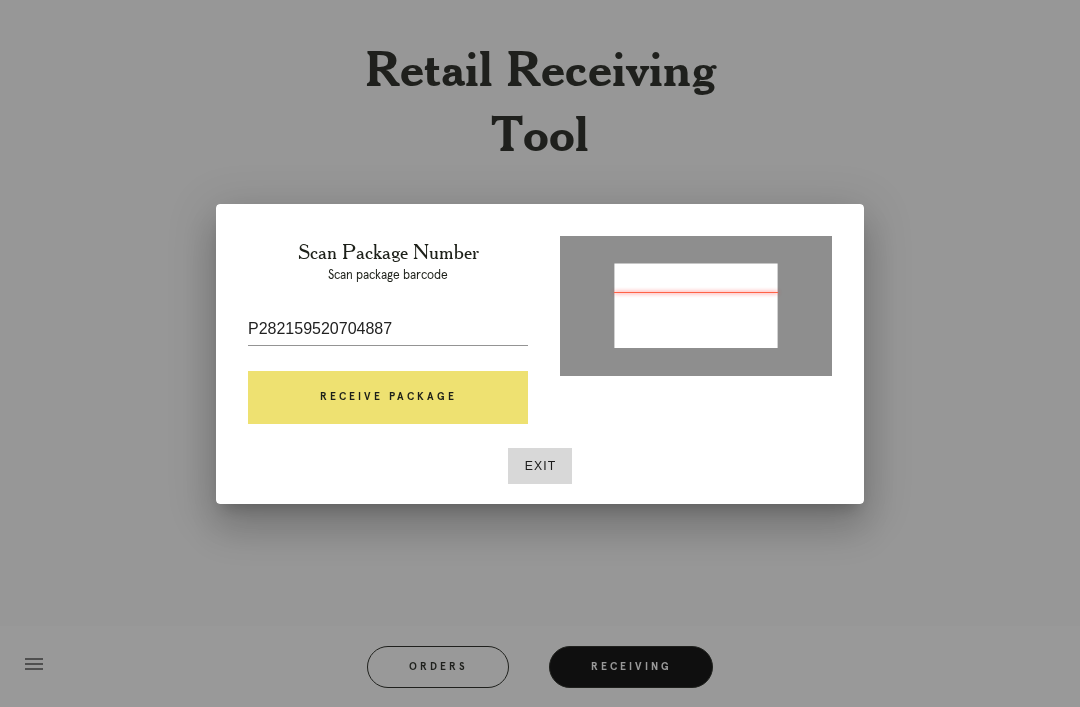 click on "Receive Package" at bounding box center (388, 398) 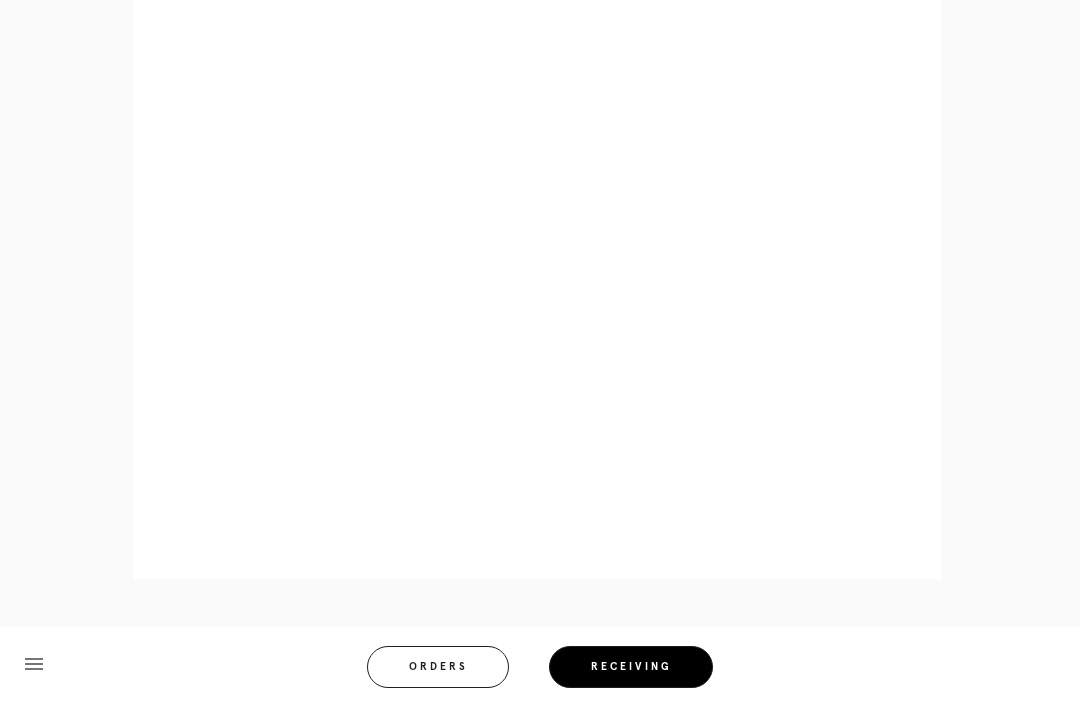 scroll, scrollTop: 946, scrollLeft: 0, axis: vertical 